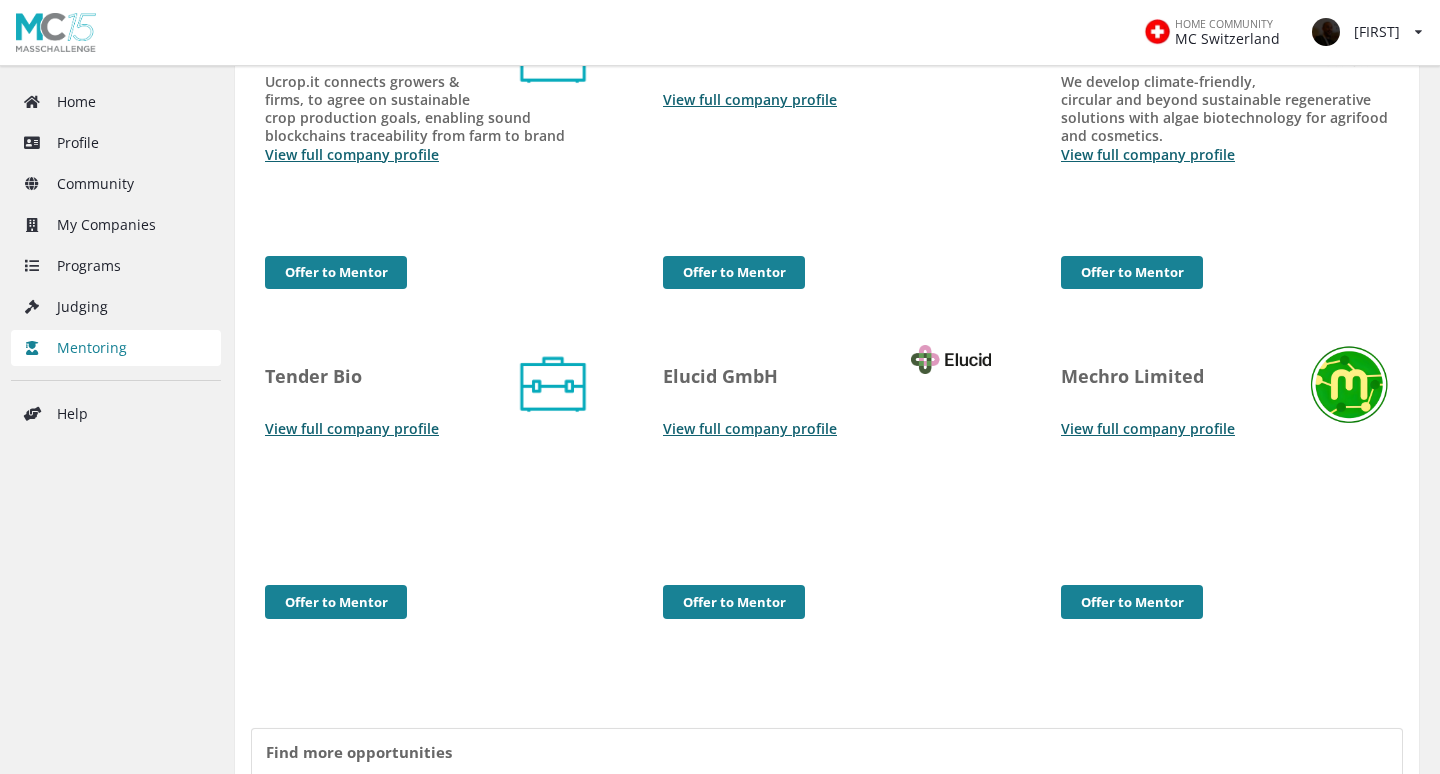 scroll, scrollTop: 653, scrollLeft: 0, axis: vertical 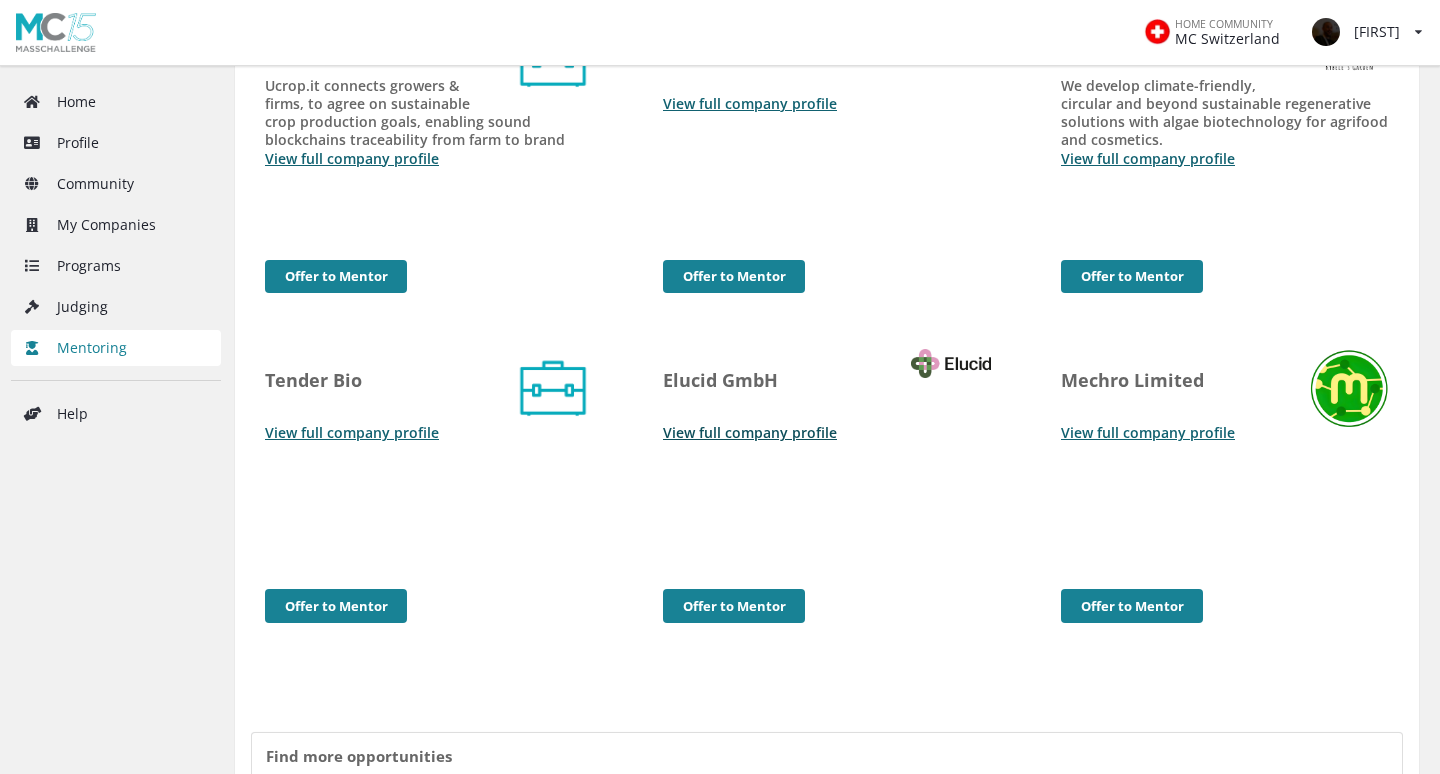 click on "View full company profile" at bounding box center [750, 432] 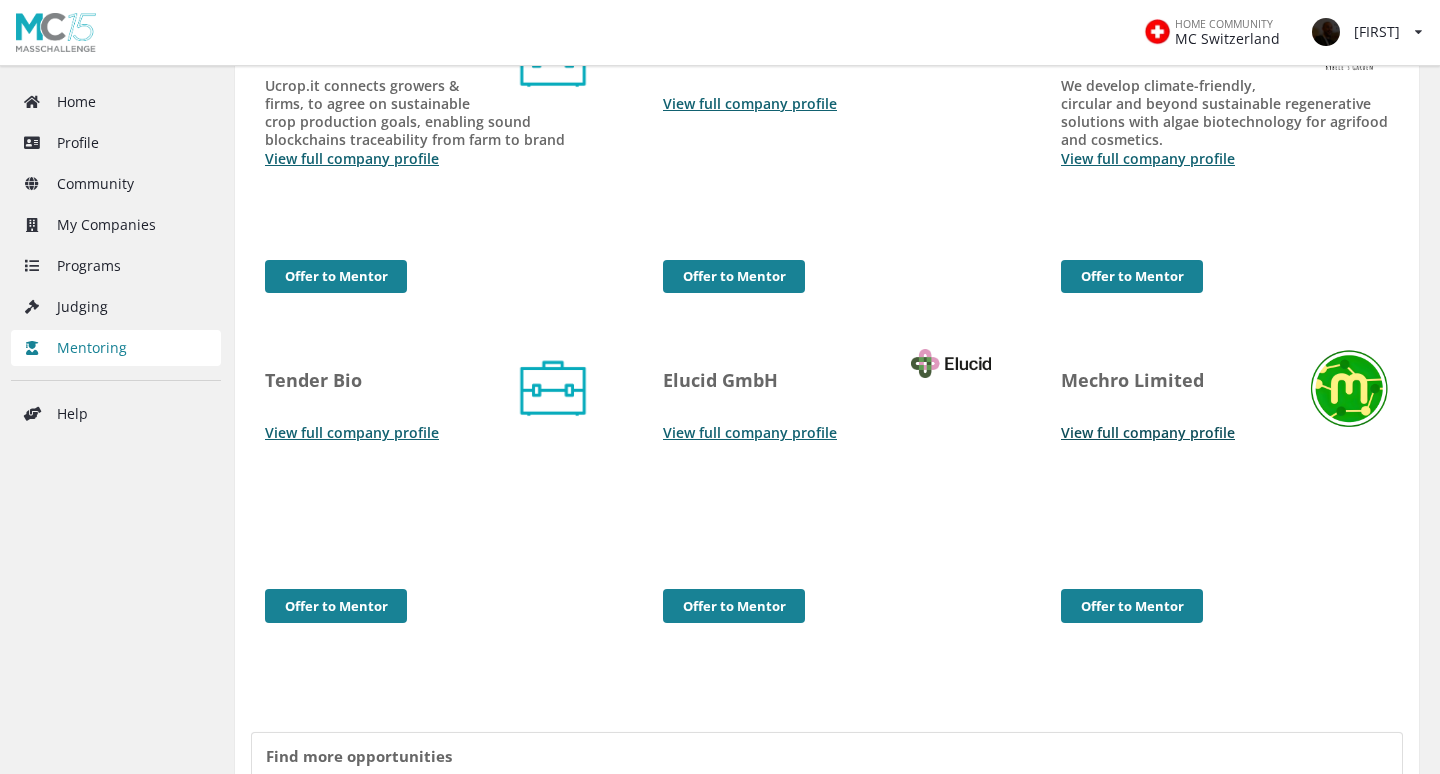 click on "View full company profile" at bounding box center (1148, 432) 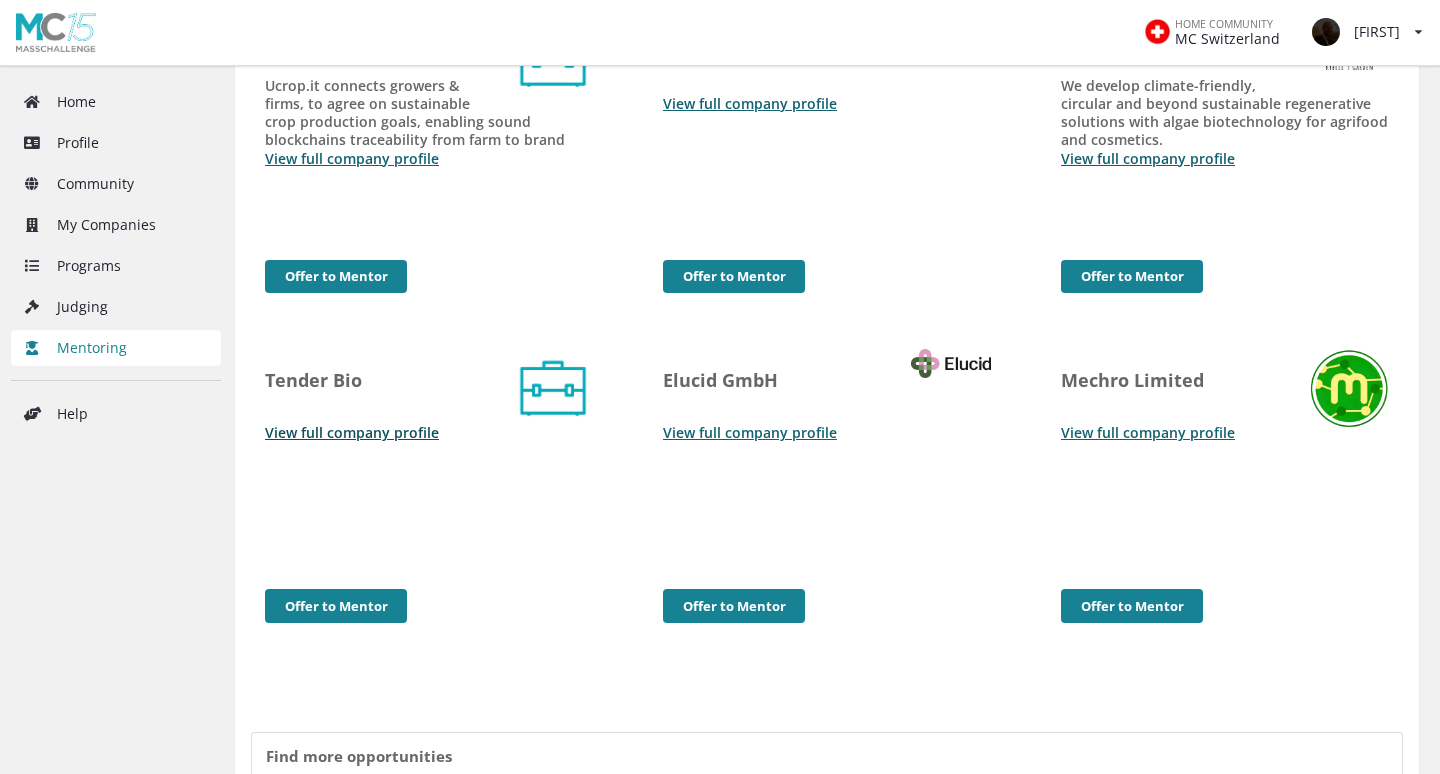 click on "View full company profile" at bounding box center (352, 432) 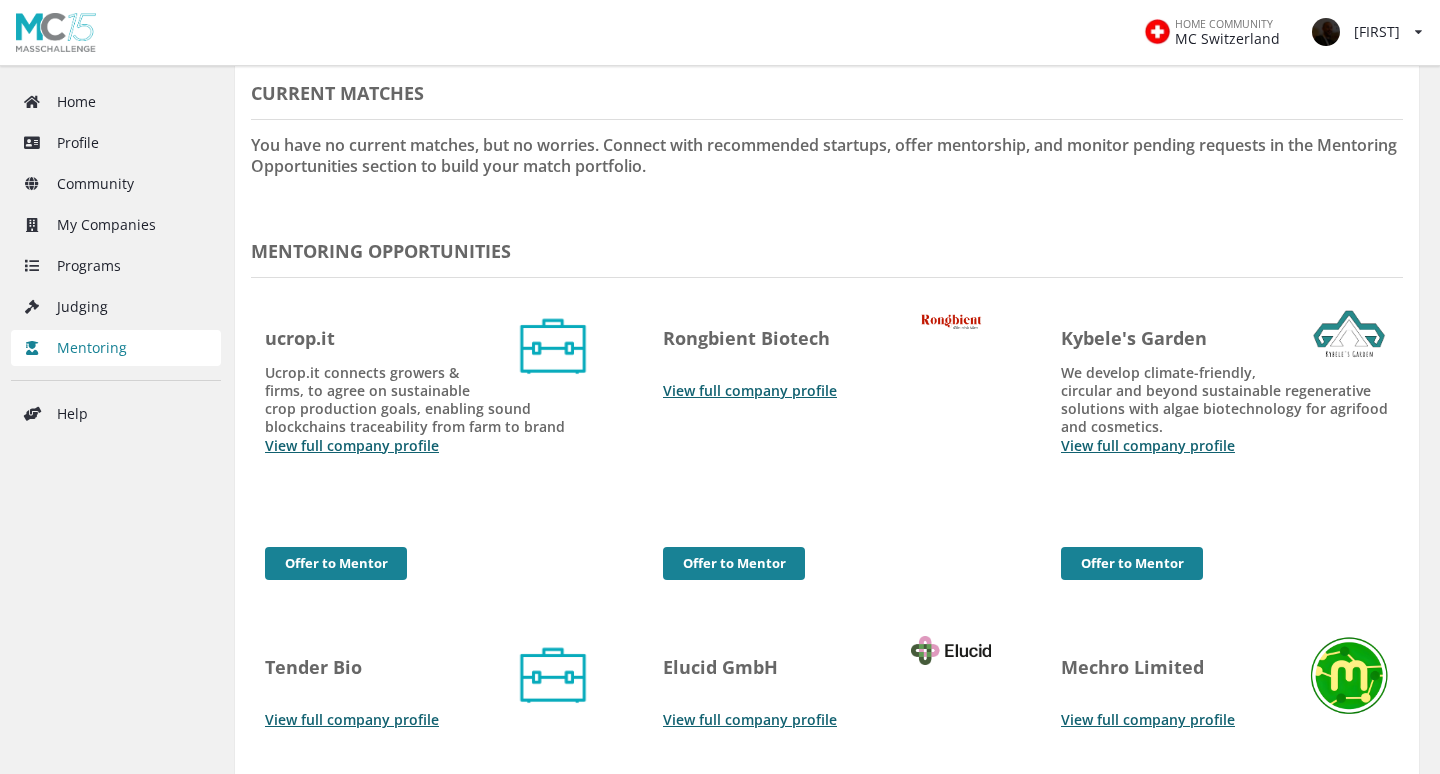 scroll, scrollTop: 359, scrollLeft: 0, axis: vertical 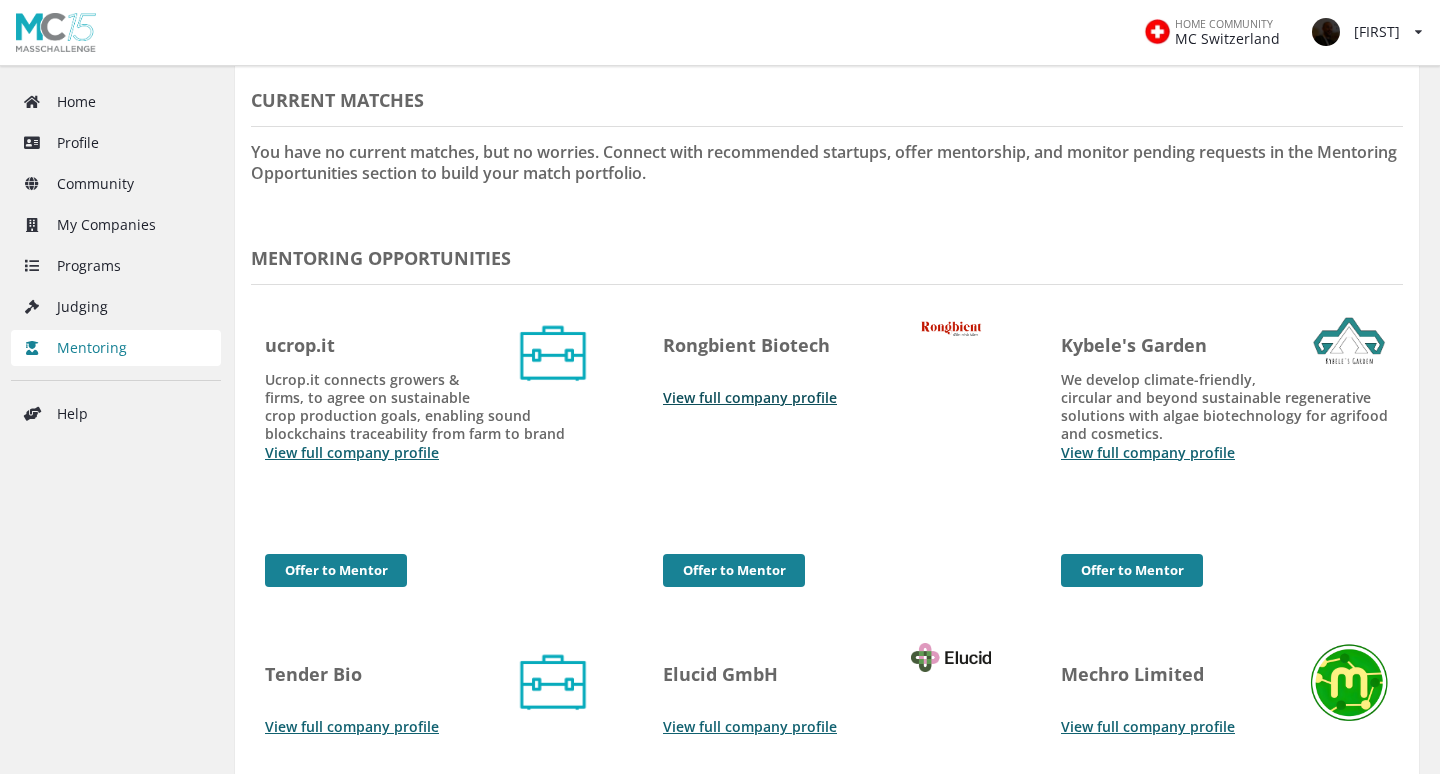 click on "View full company profile" at bounding box center (750, 397) 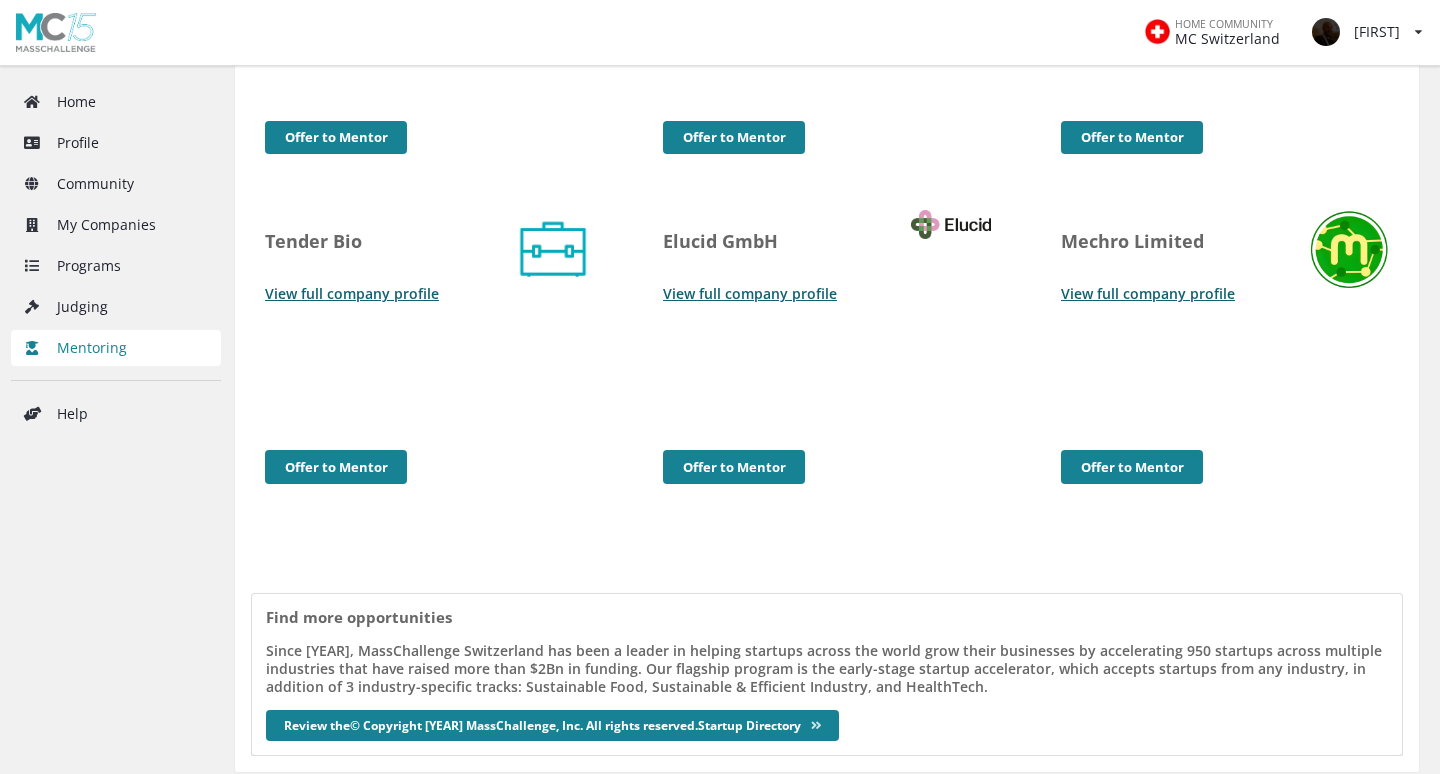 scroll, scrollTop: 796, scrollLeft: 0, axis: vertical 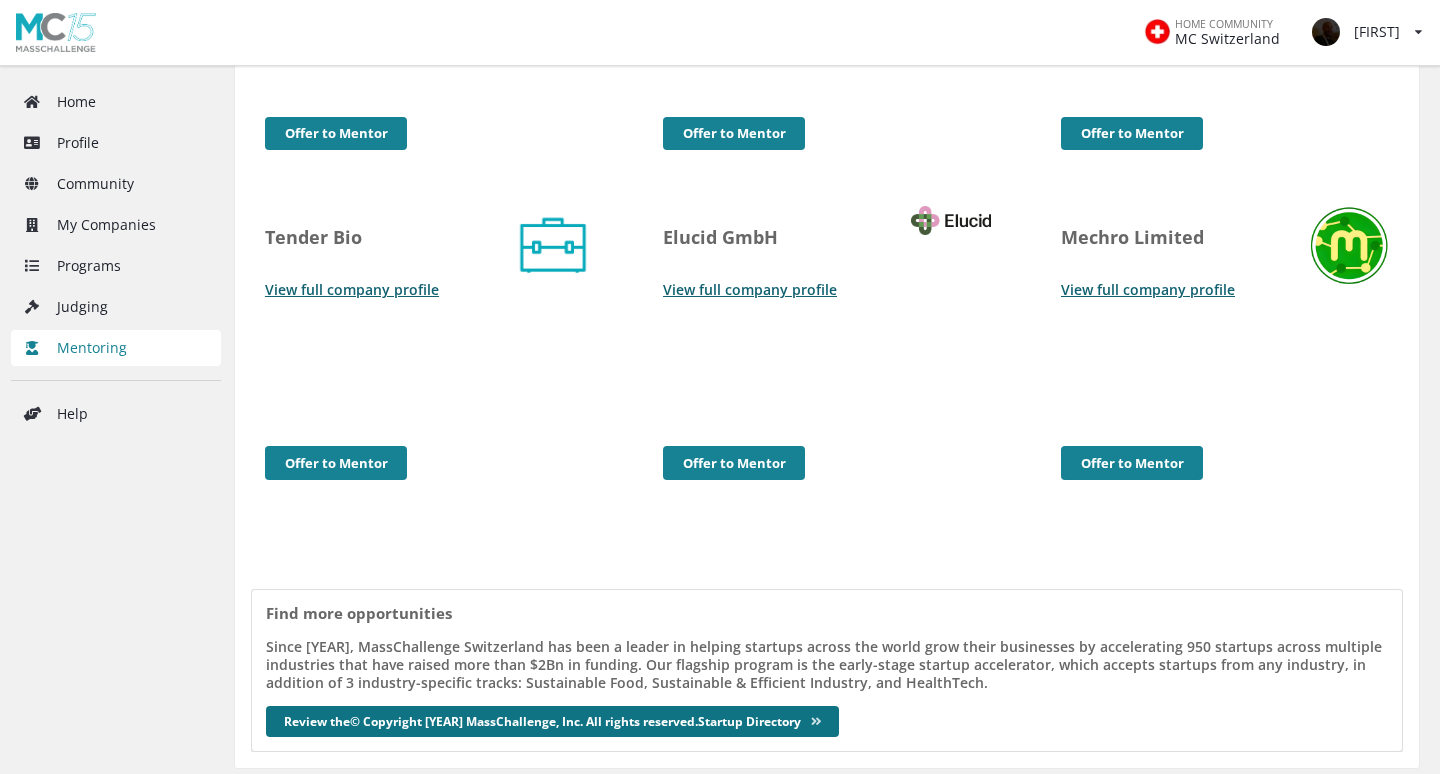 click on "Review the  2025 MassChallenge Switzerland & UK program  Startup Directory" at bounding box center [552, 721] 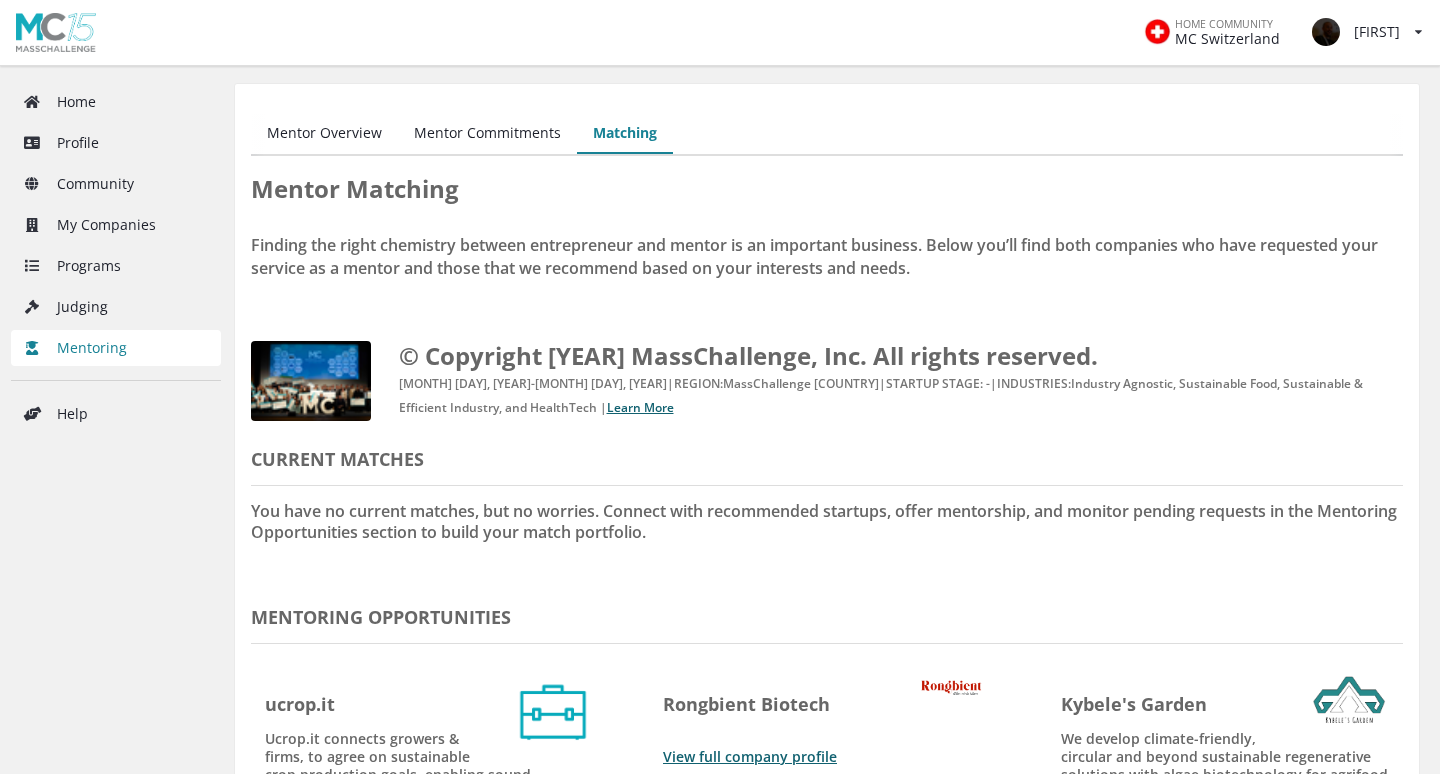 scroll, scrollTop: 0, scrollLeft: 0, axis: both 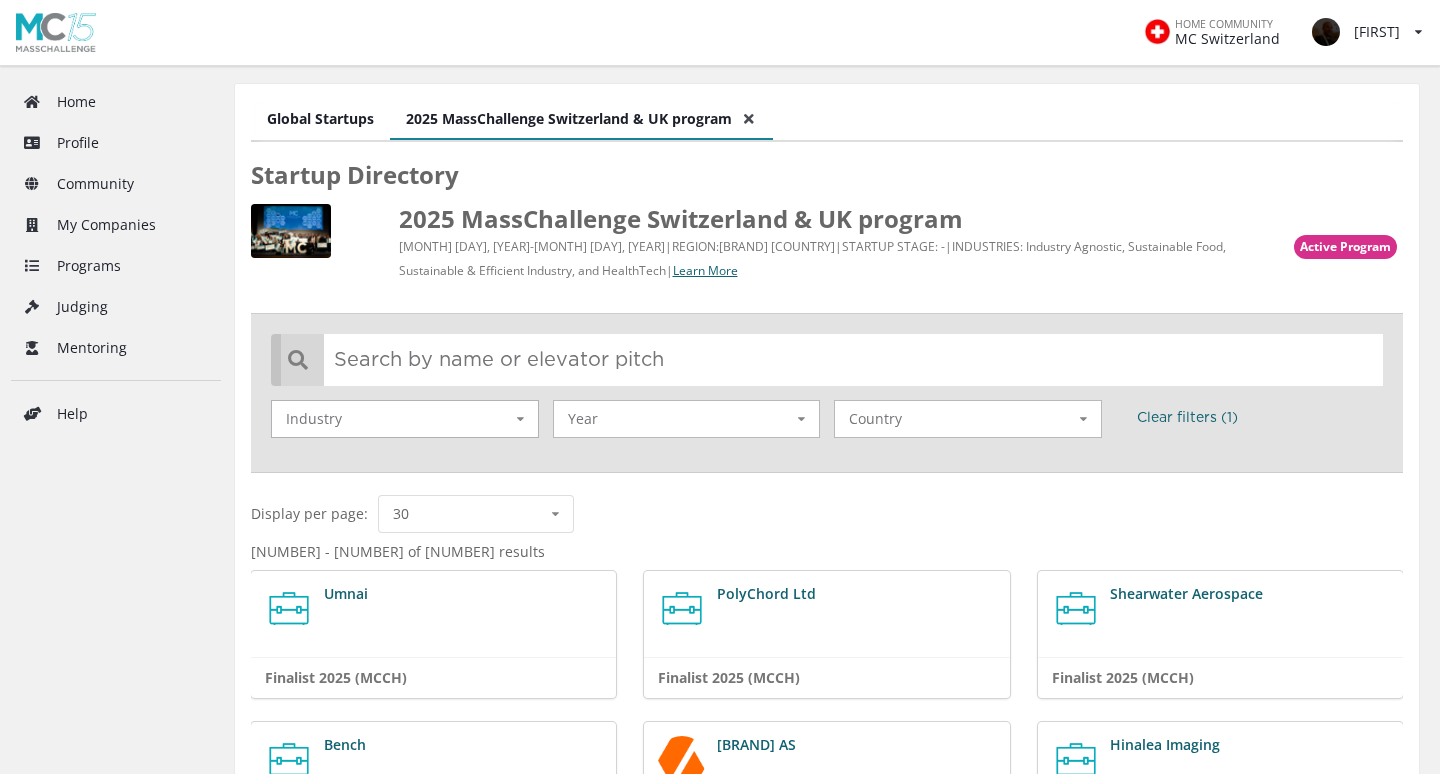 click at bounding box center (520, 419) 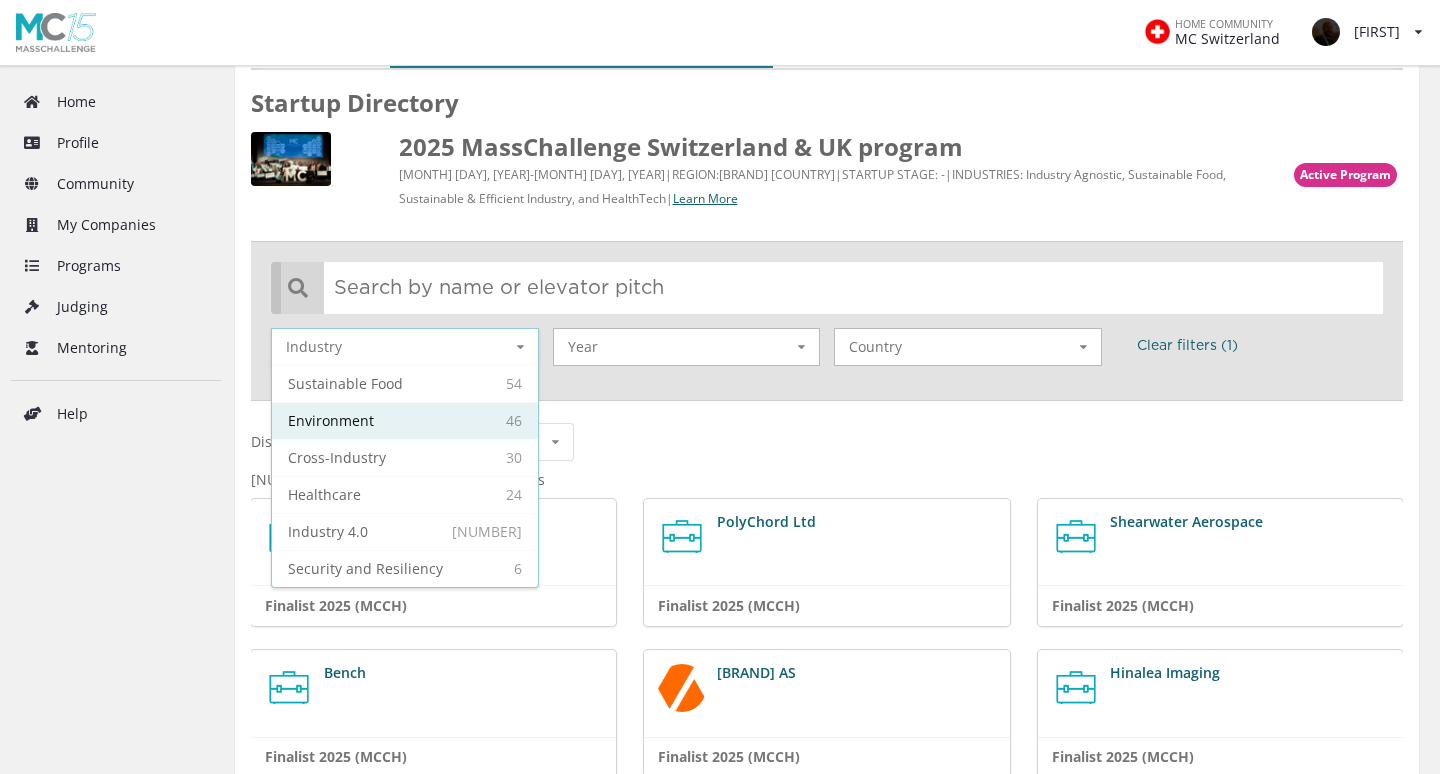 scroll, scrollTop: 73, scrollLeft: 0, axis: vertical 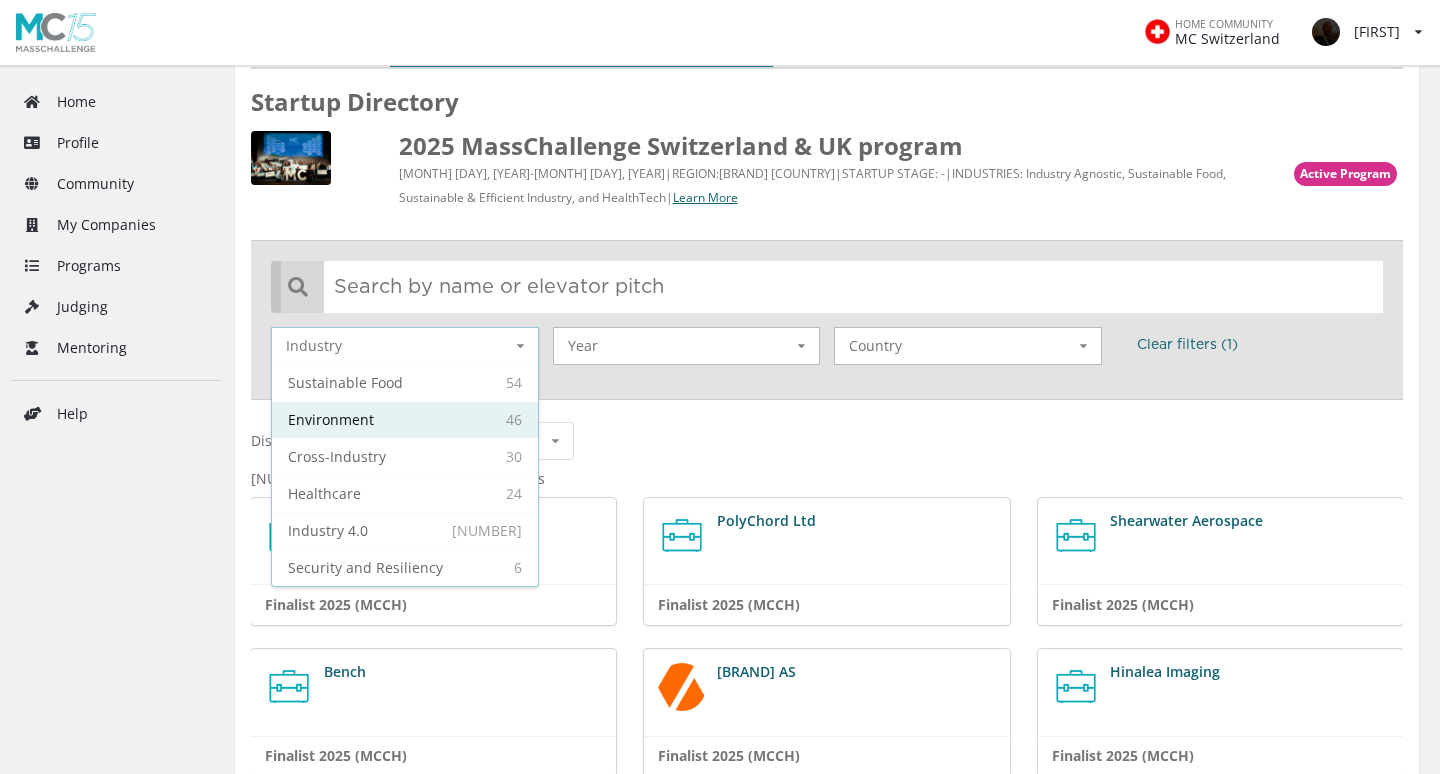 click on "Environment" at bounding box center [405, 419] 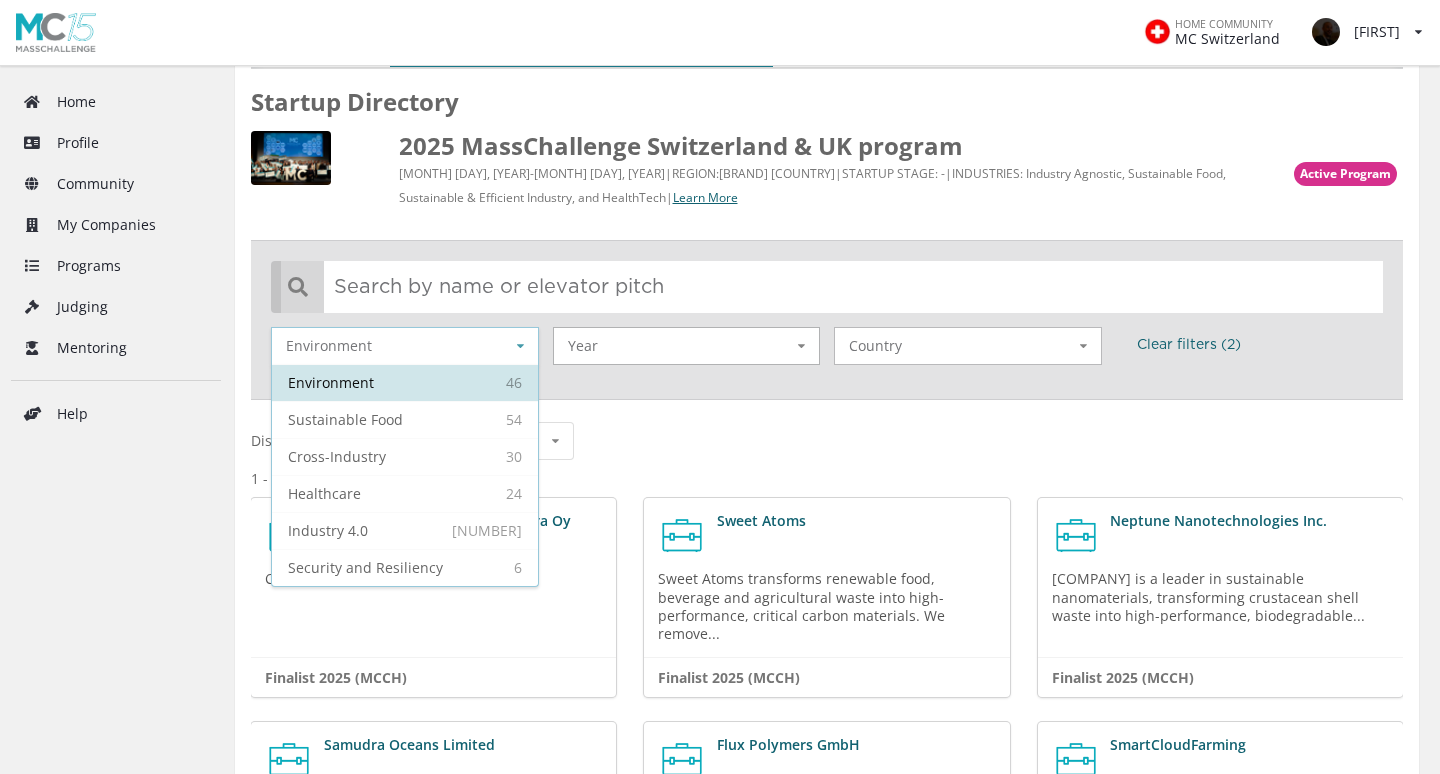 click at bounding box center (520, 346) 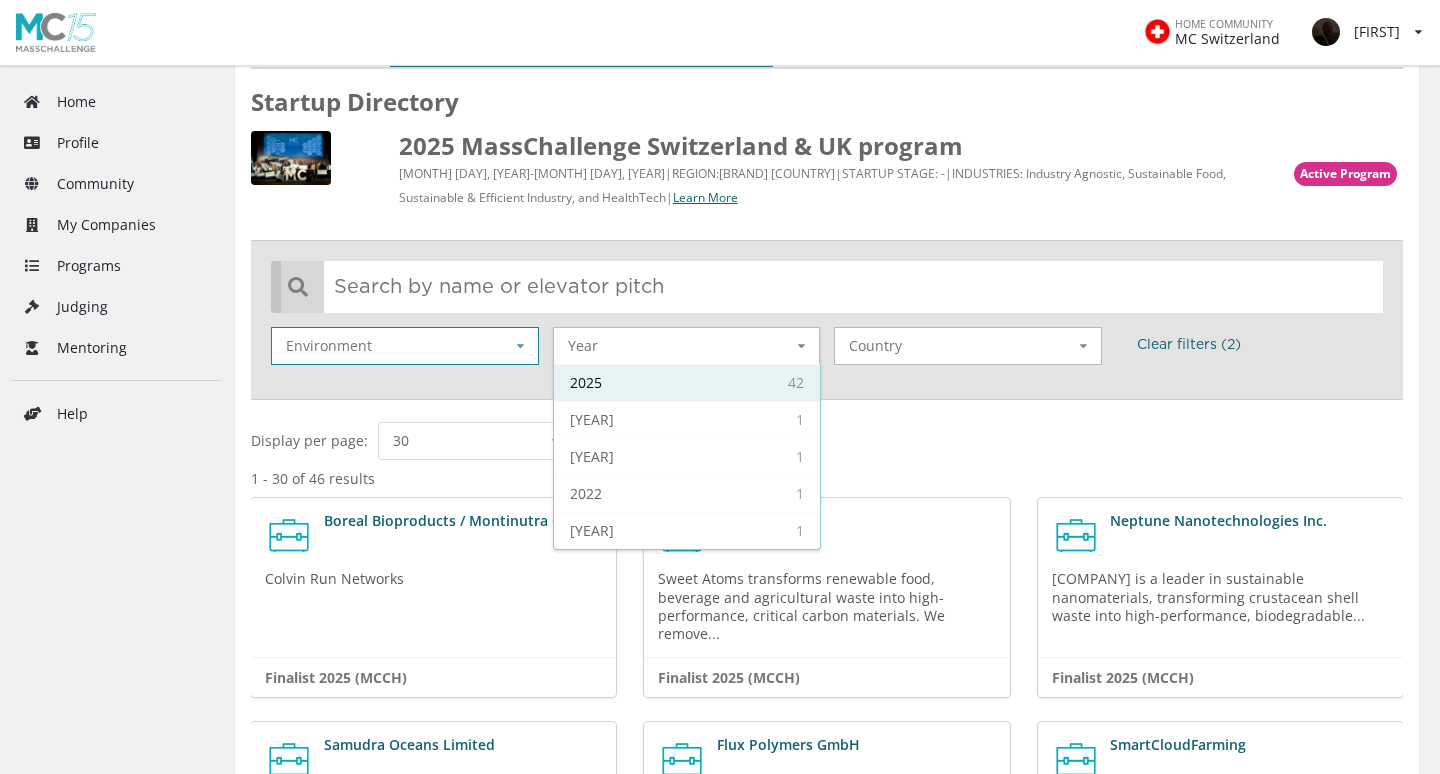click on "42 2025" at bounding box center (687, 382) 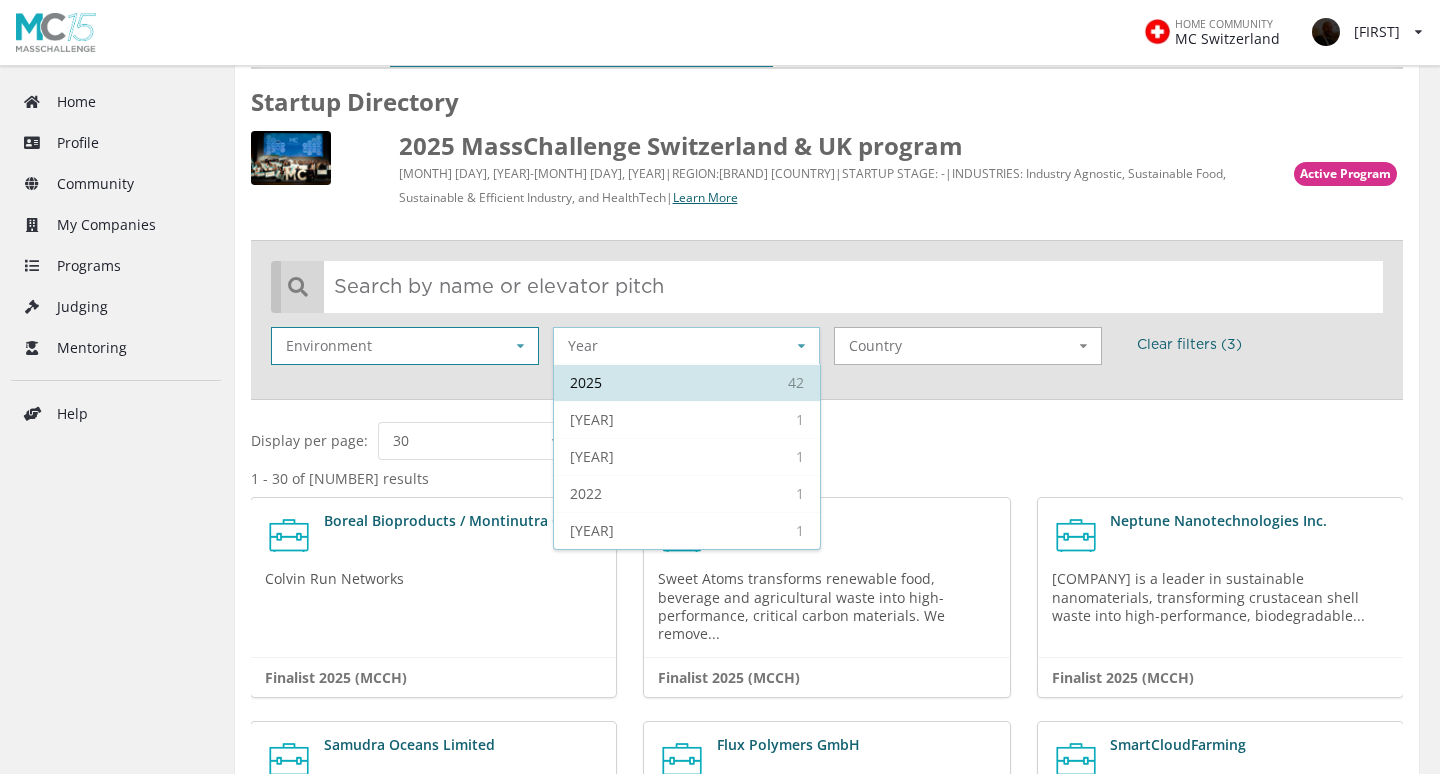 click at bounding box center (520, 346) 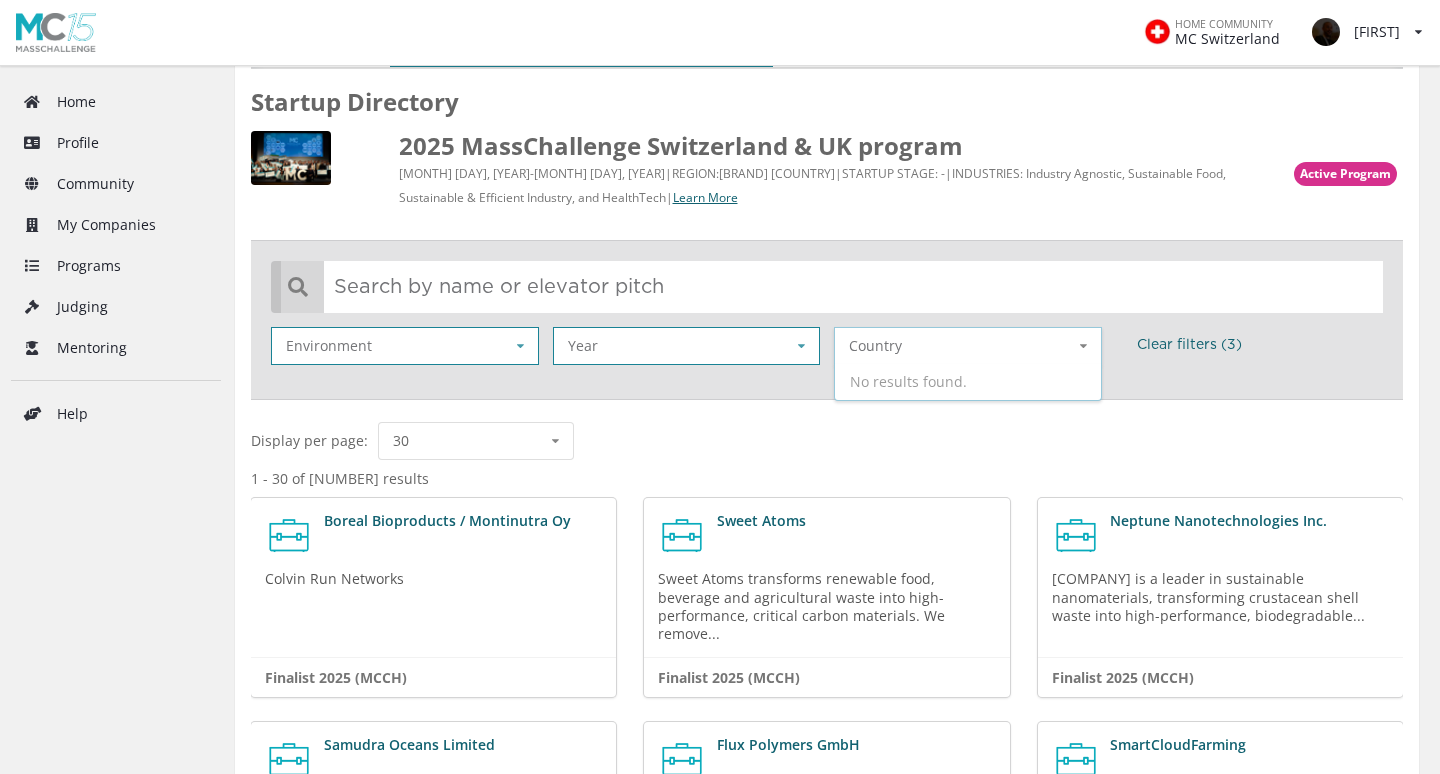 click on "Display per page:   30 10 30 50 70 100" at bounding box center [827, 441] 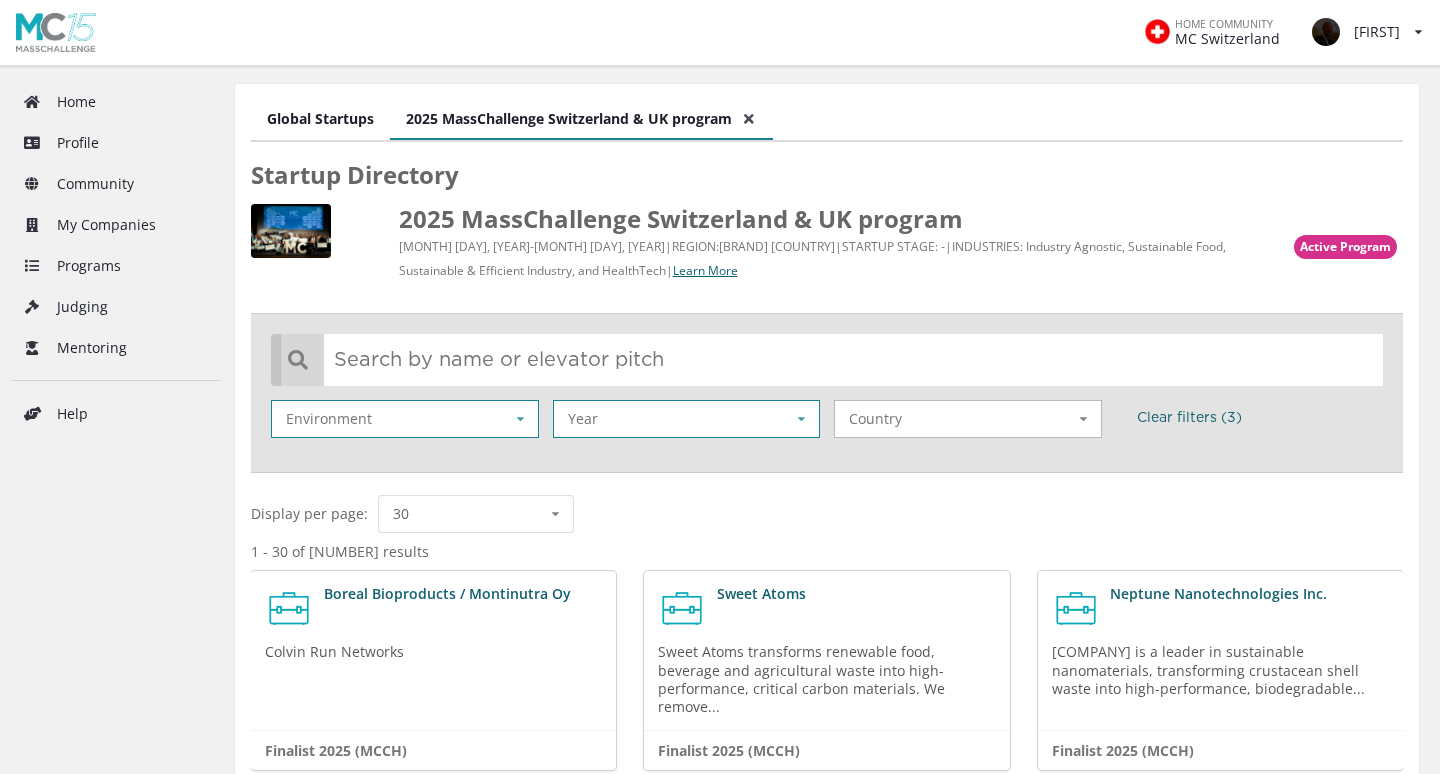 scroll, scrollTop: 0, scrollLeft: 0, axis: both 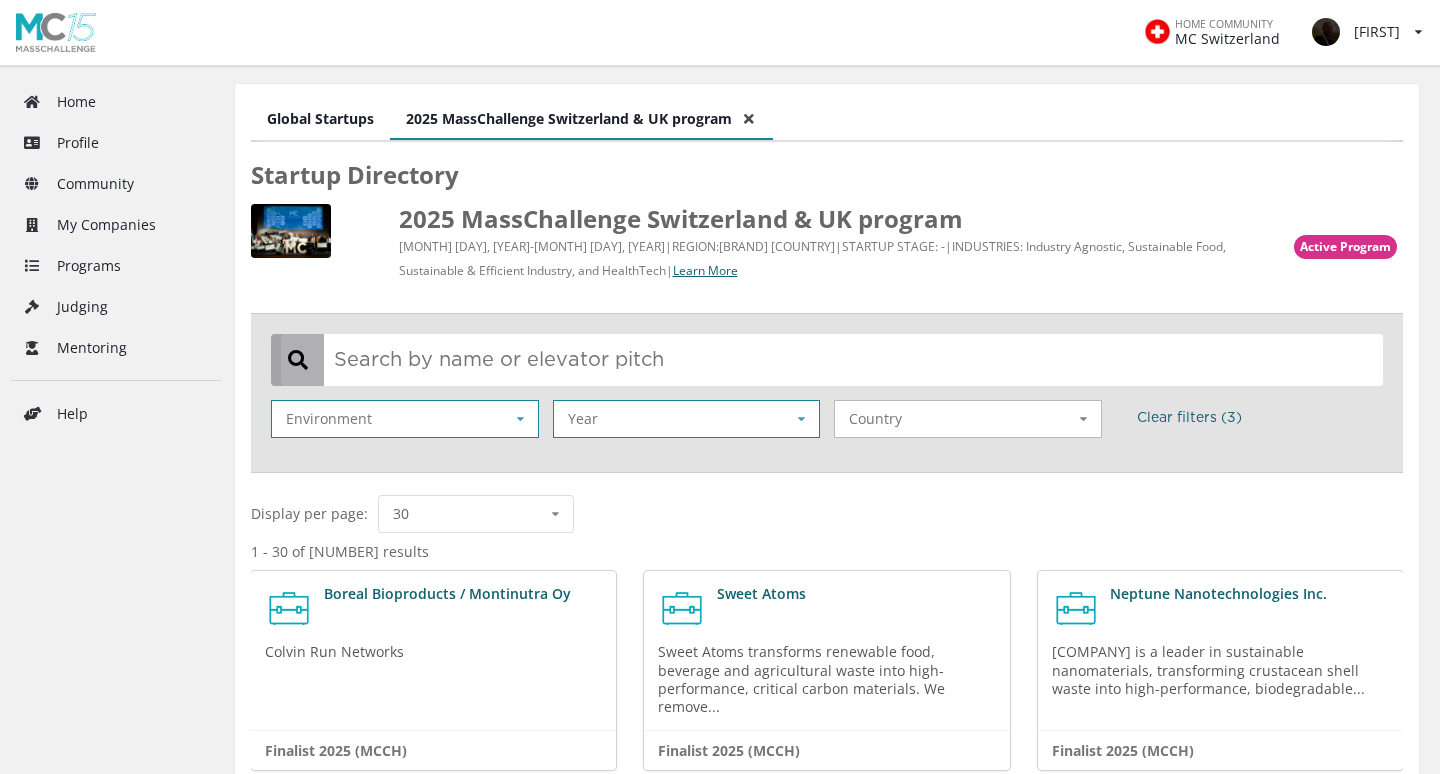 click at bounding box center [832, 359] 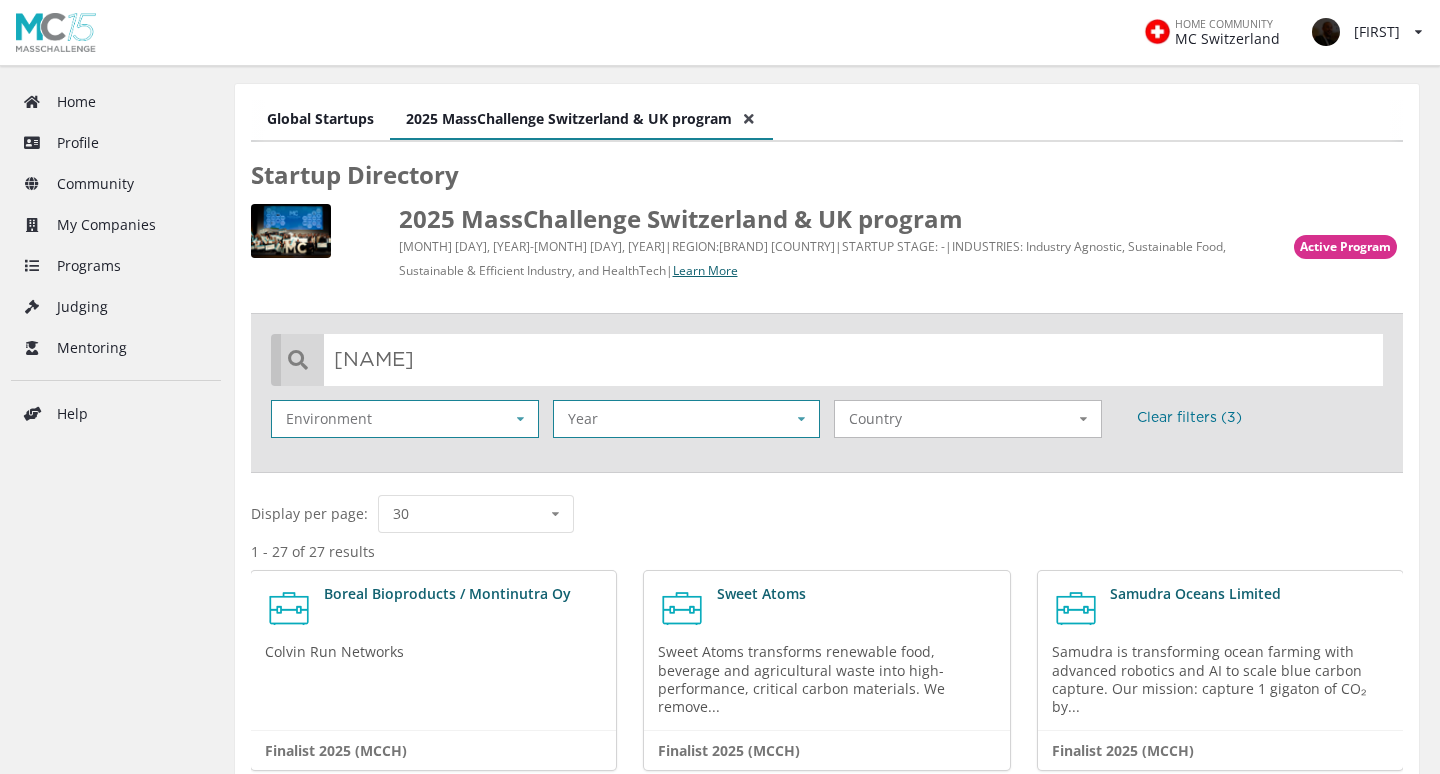 click on "Clear filters ( [NUMBER] )" at bounding box center (1189, 418) 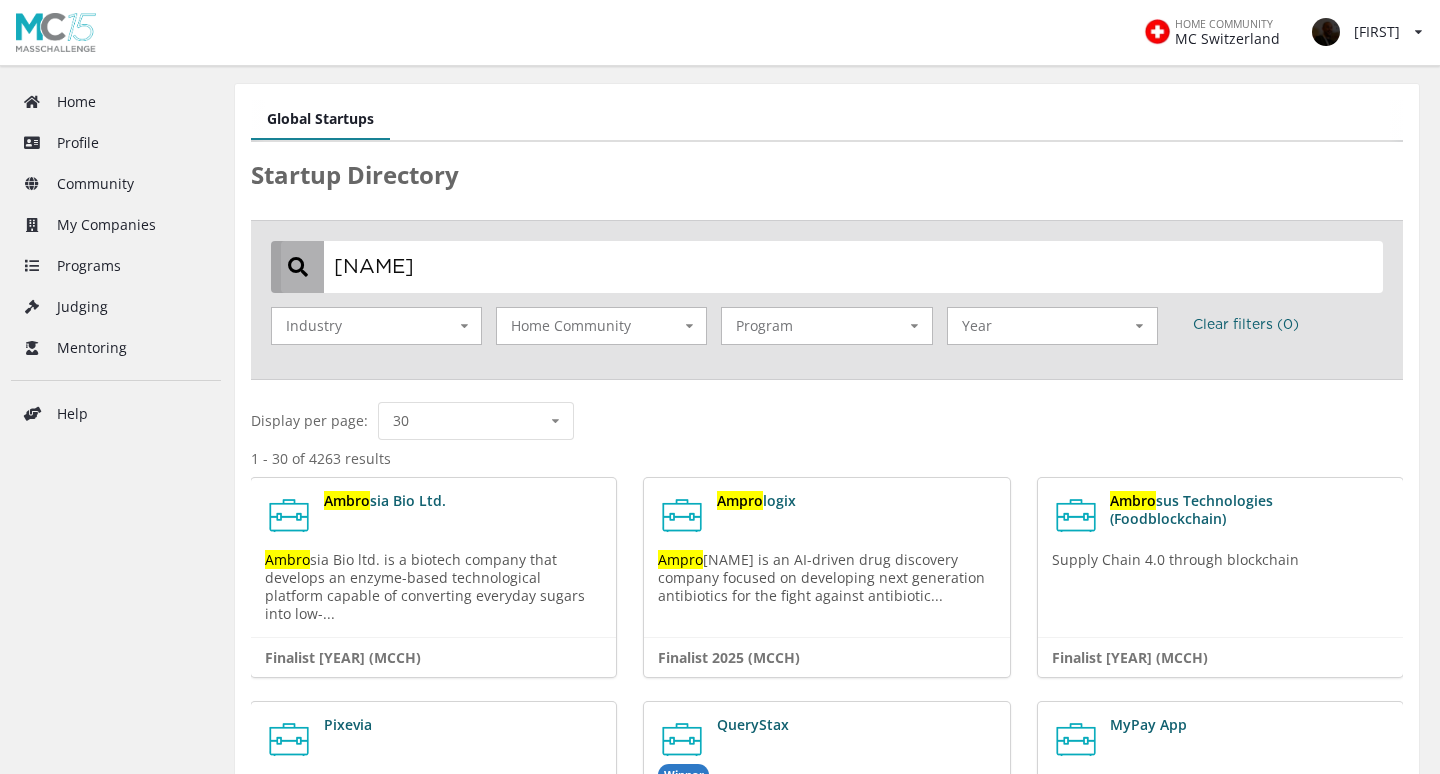 click on "[NAME]" at bounding box center [832, 266] 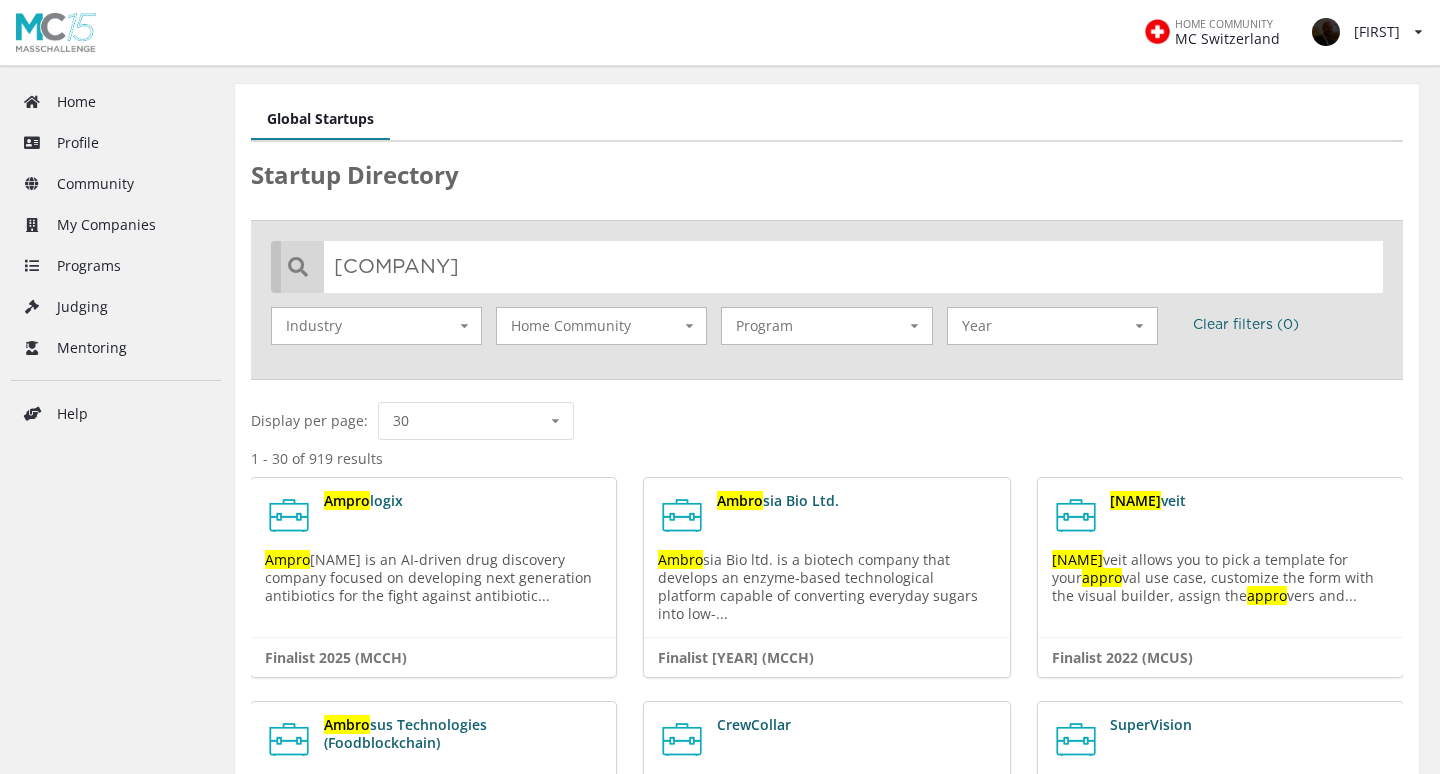click on "[NAME] is an AI-driven drug discovery company focused on developing next generation antibiotics for the fight against antibiotic..." at bounding box center [428, 577] 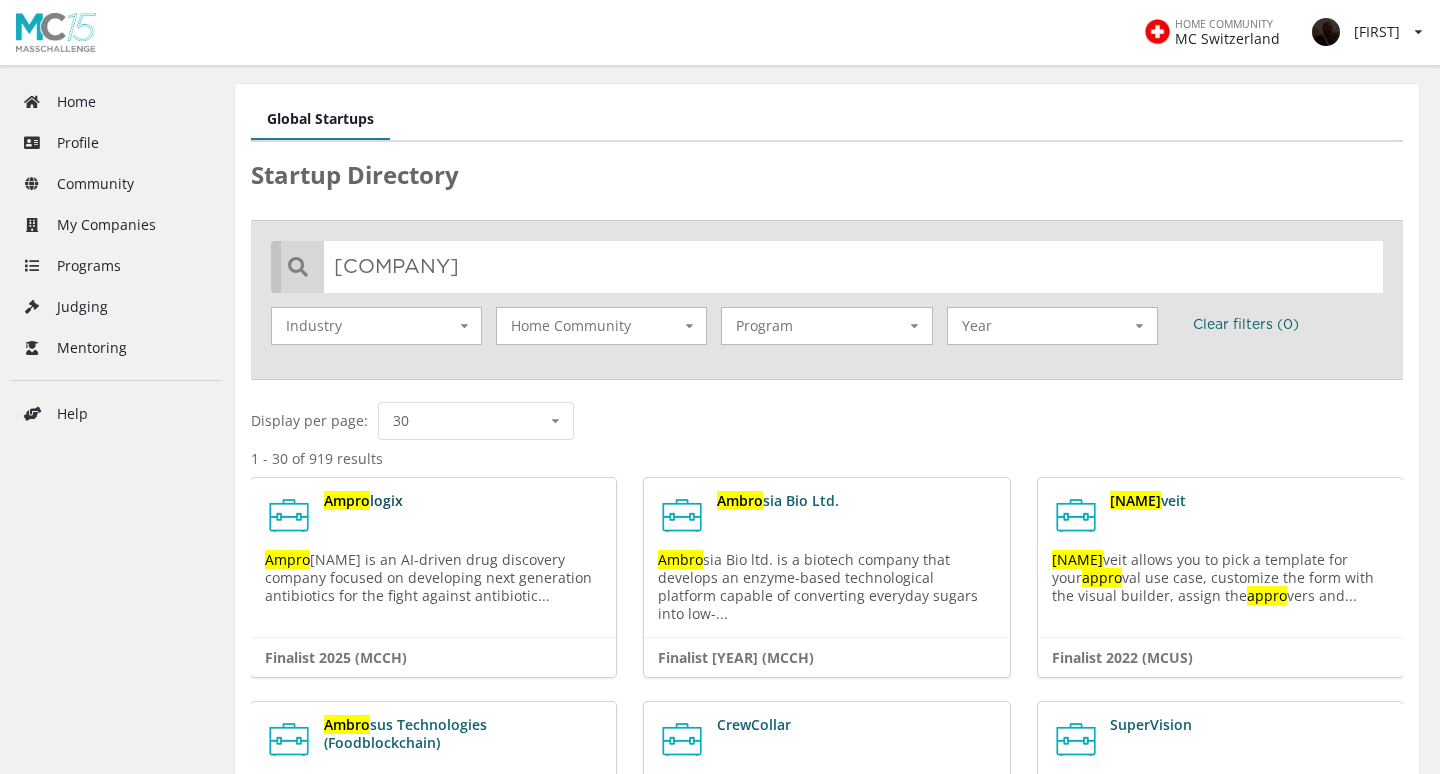 click on "Ampro" at bounding box center [347, 500] 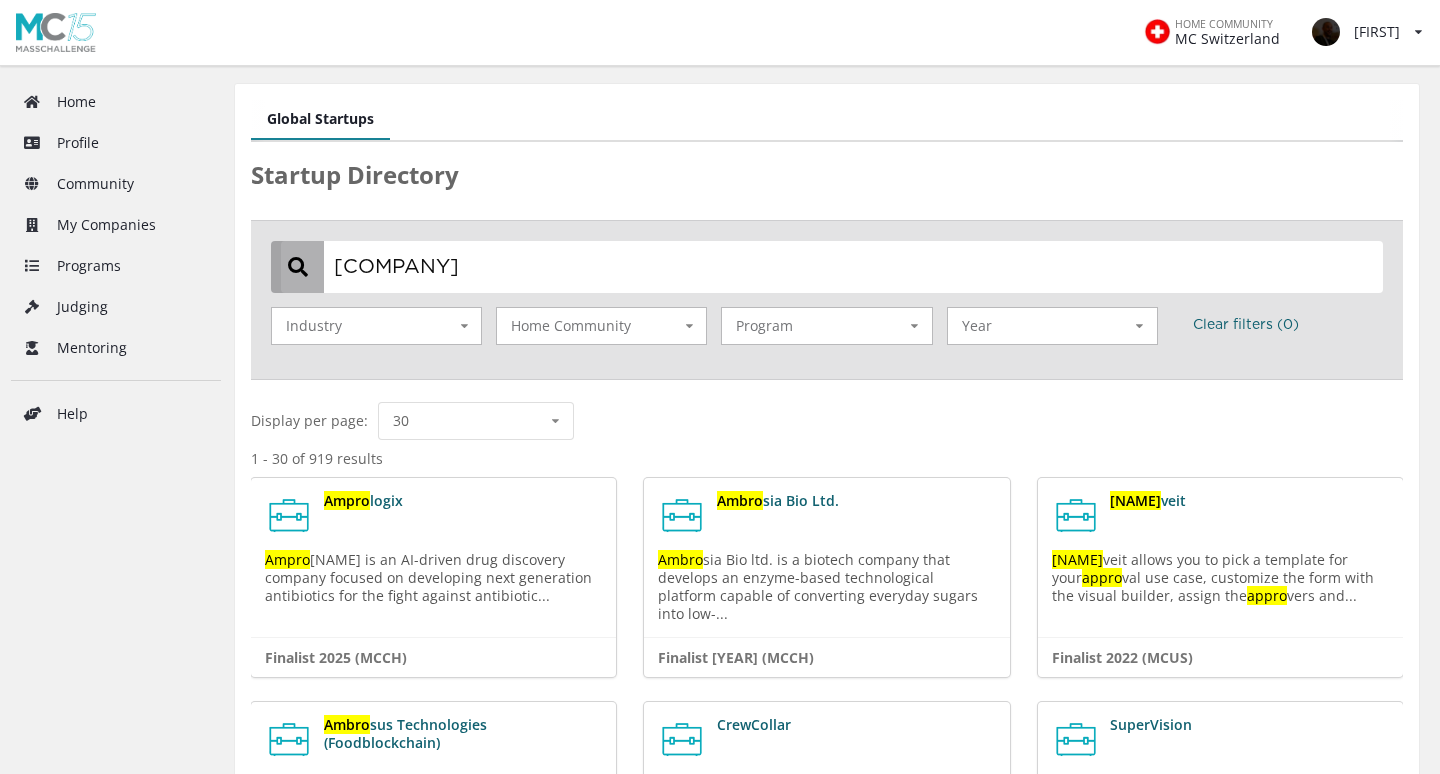 drag, startPoint x: 463, startPoint y: 282, endPoint x: 326, endPoint y: 270, distance: 137.52454 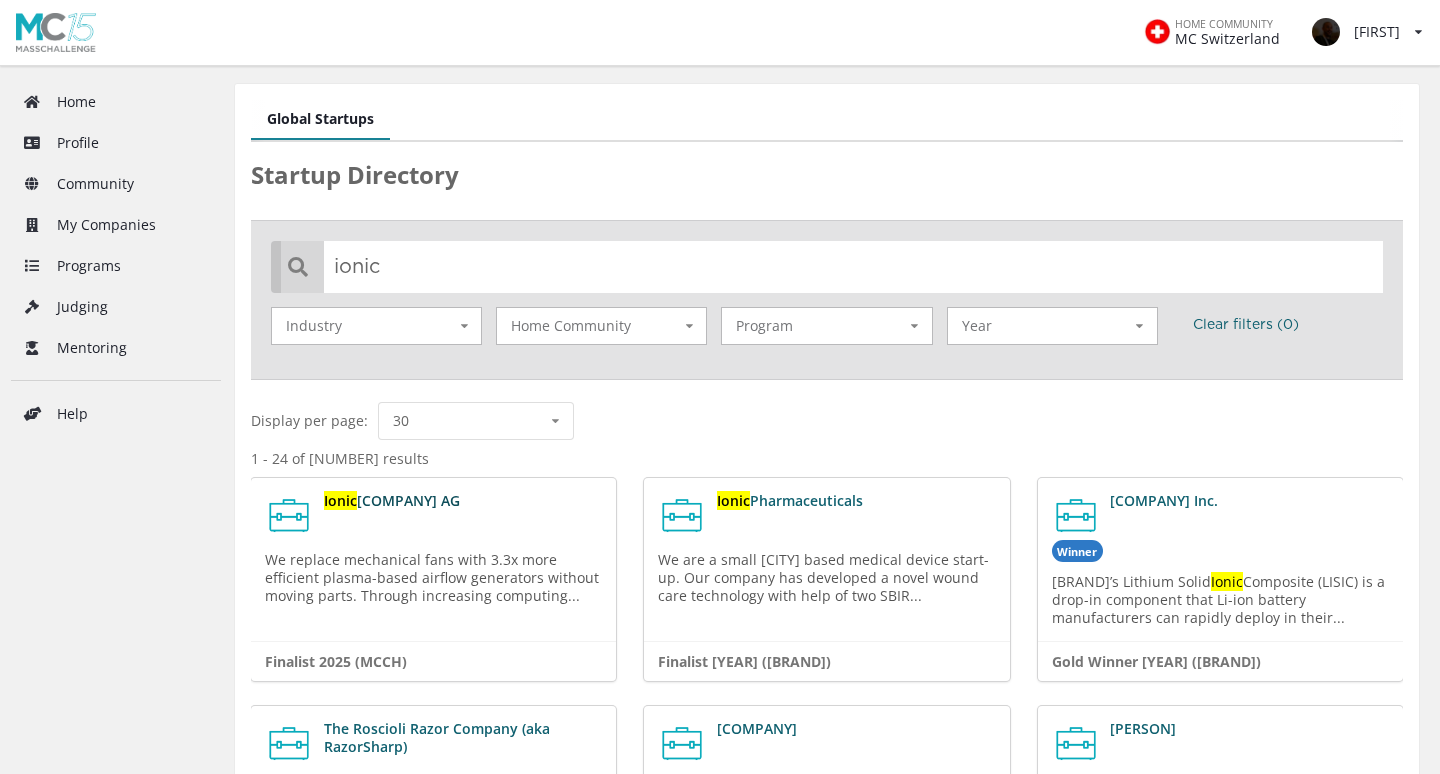 click on "[COMPANY] AG" at bounding box center (408, 500) 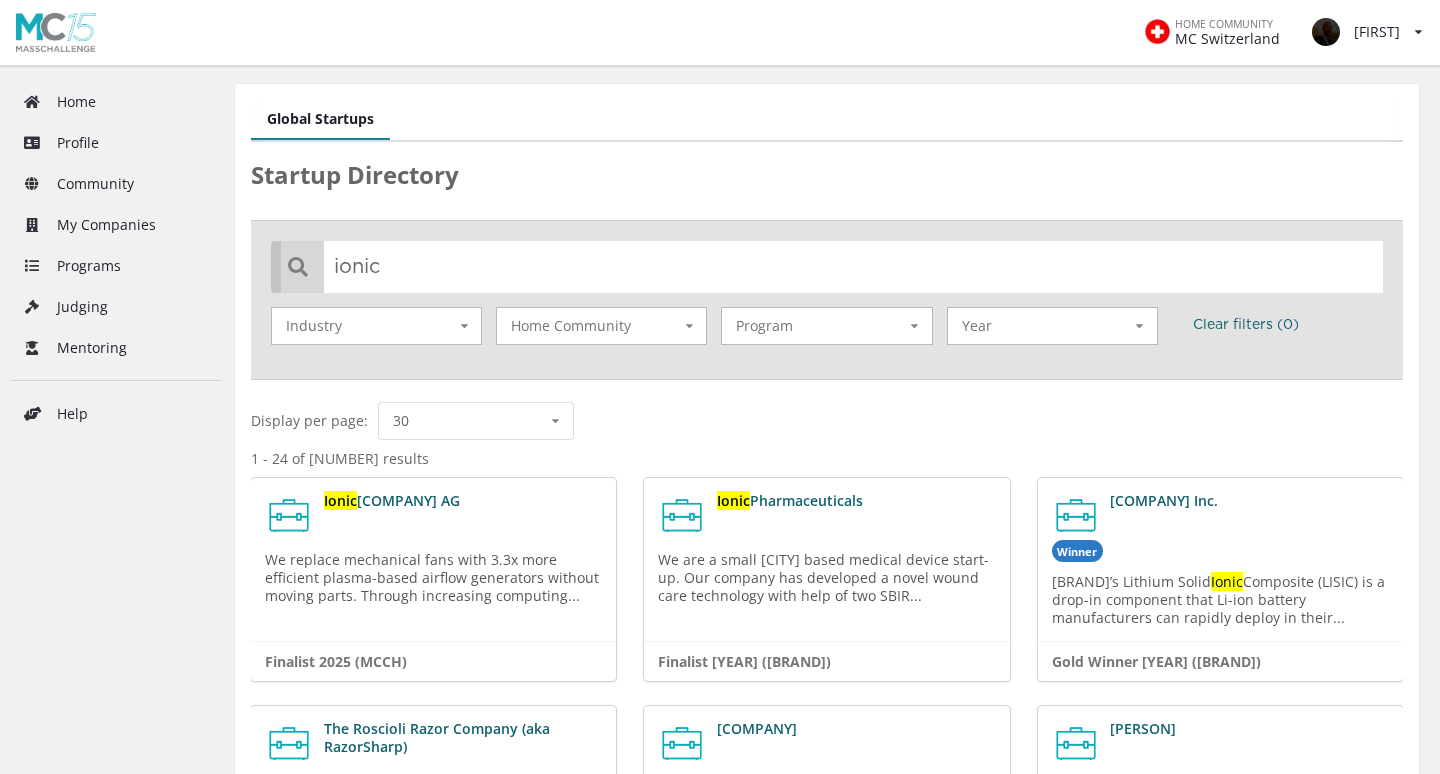 scroll, scrollTop: 0, scrollLeft: 0, axis: both 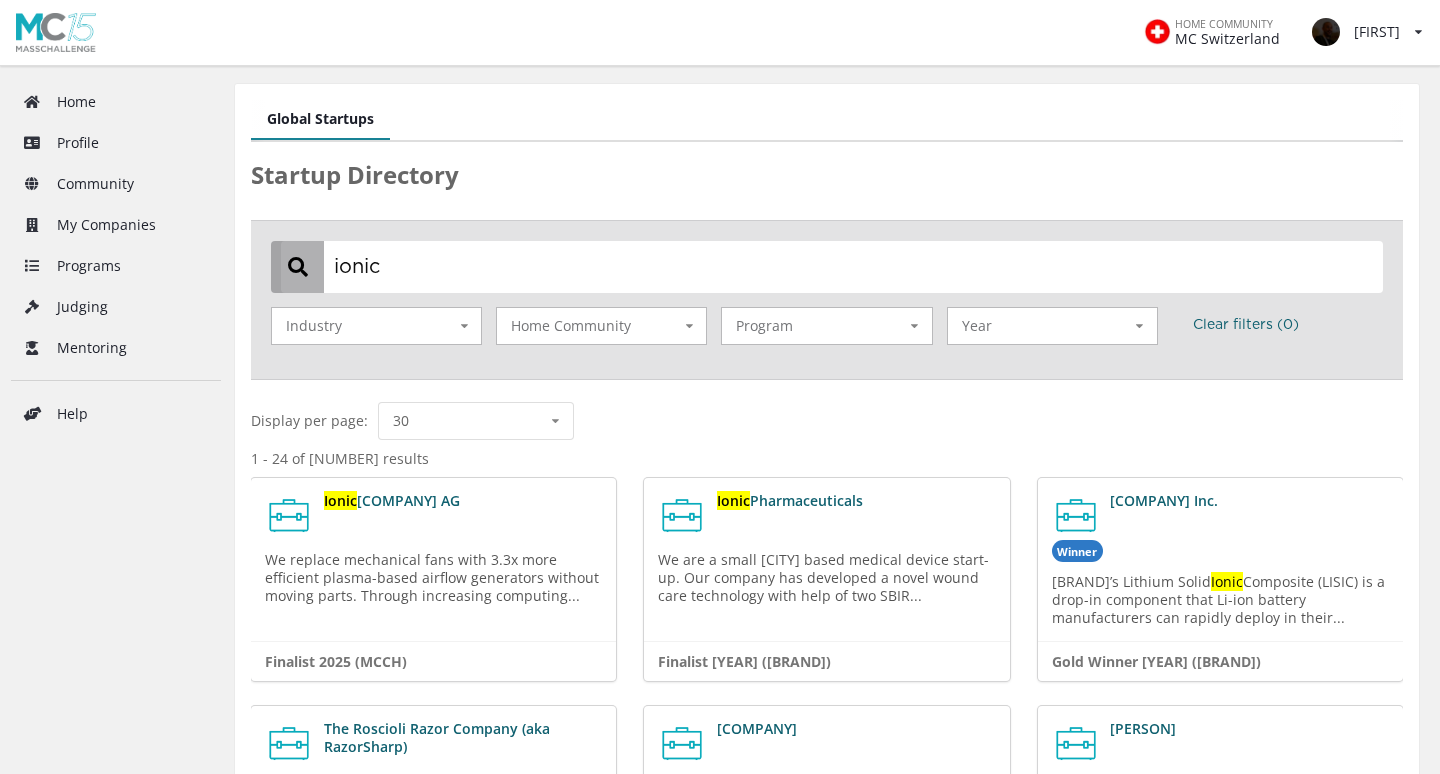 drag, startPoint x: 447, startPoint y: 271, endPoint x: 263, endPoint y: 271, distance: 184 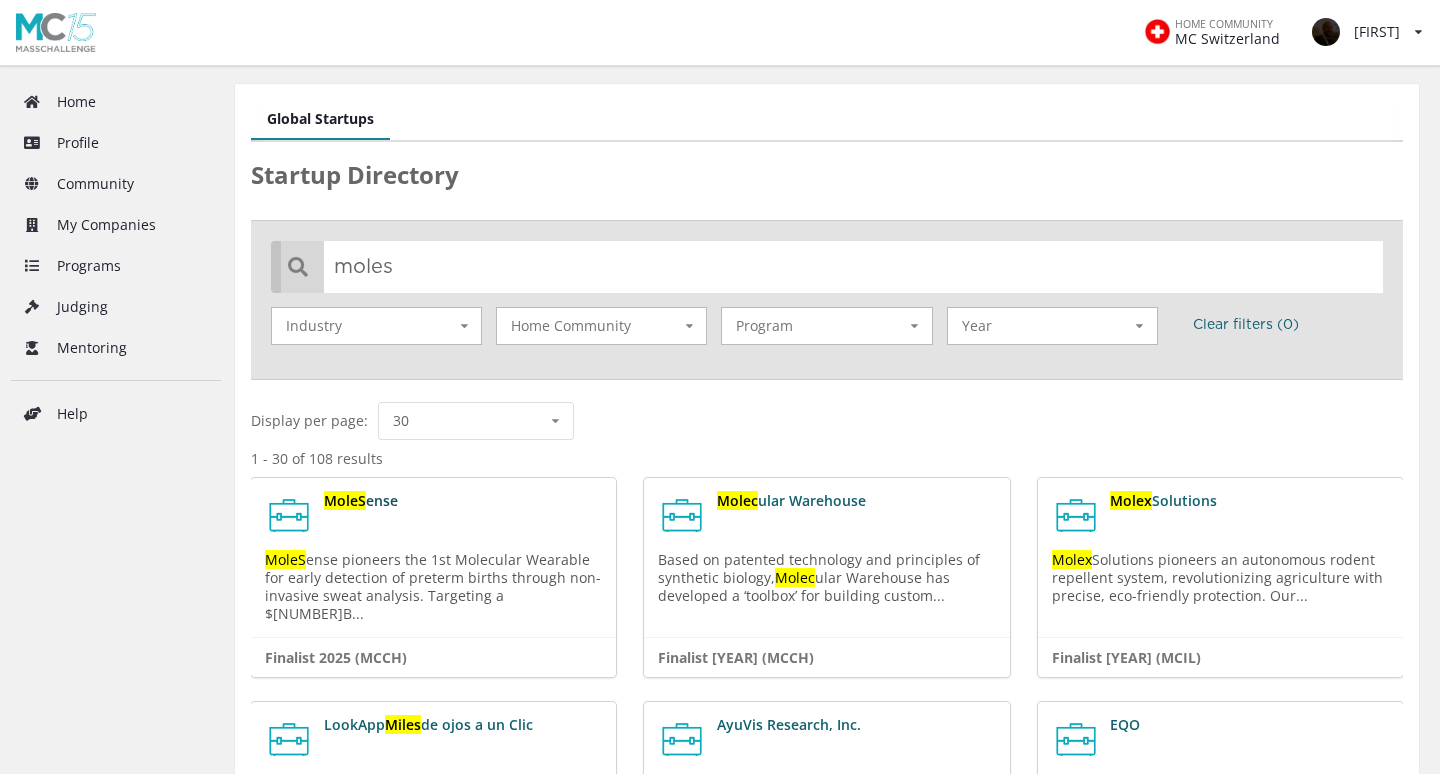 click on "MoleS" at bounding box center (345, 500) 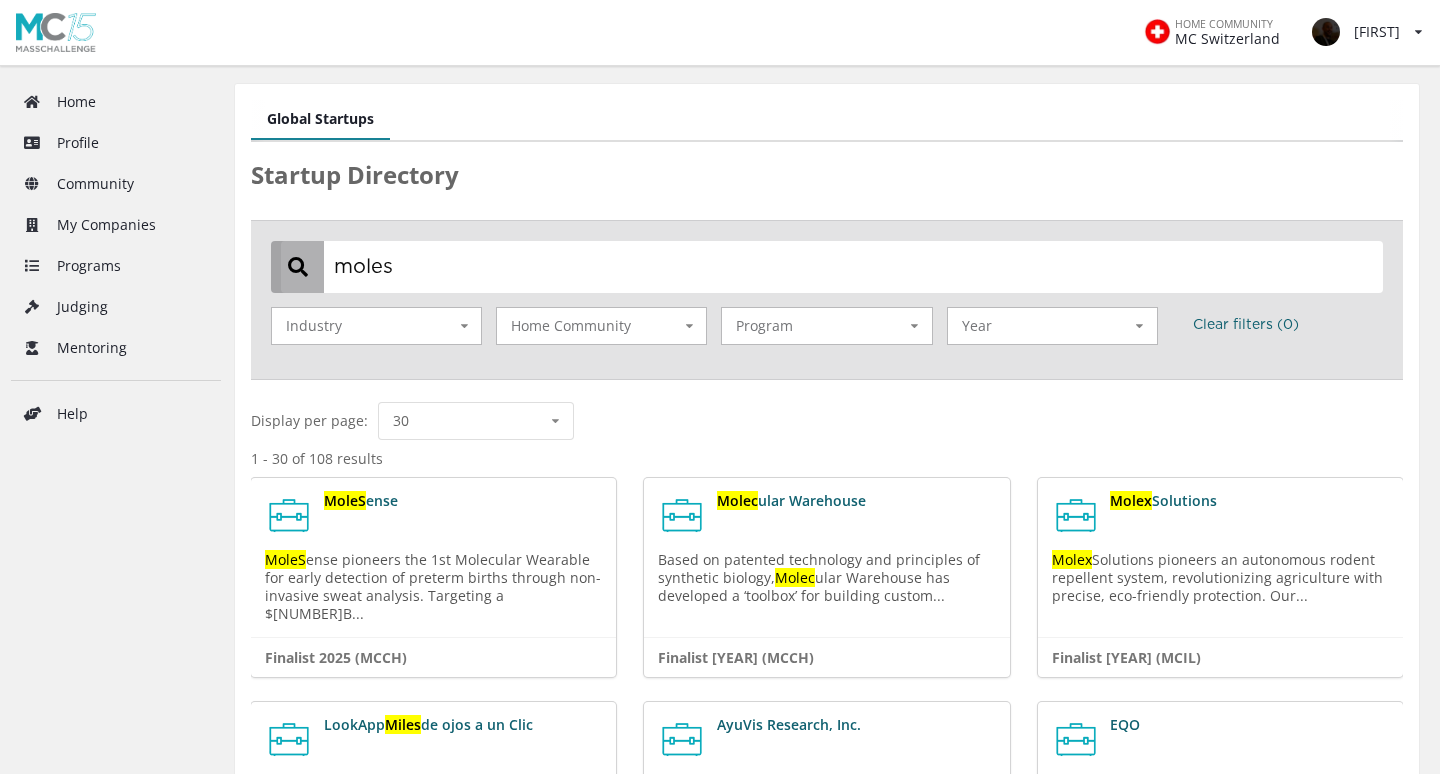 drag, startPoint x: 433, startPoint y: 269, endPoint x: 263, endPoint y: 269, distance: 170 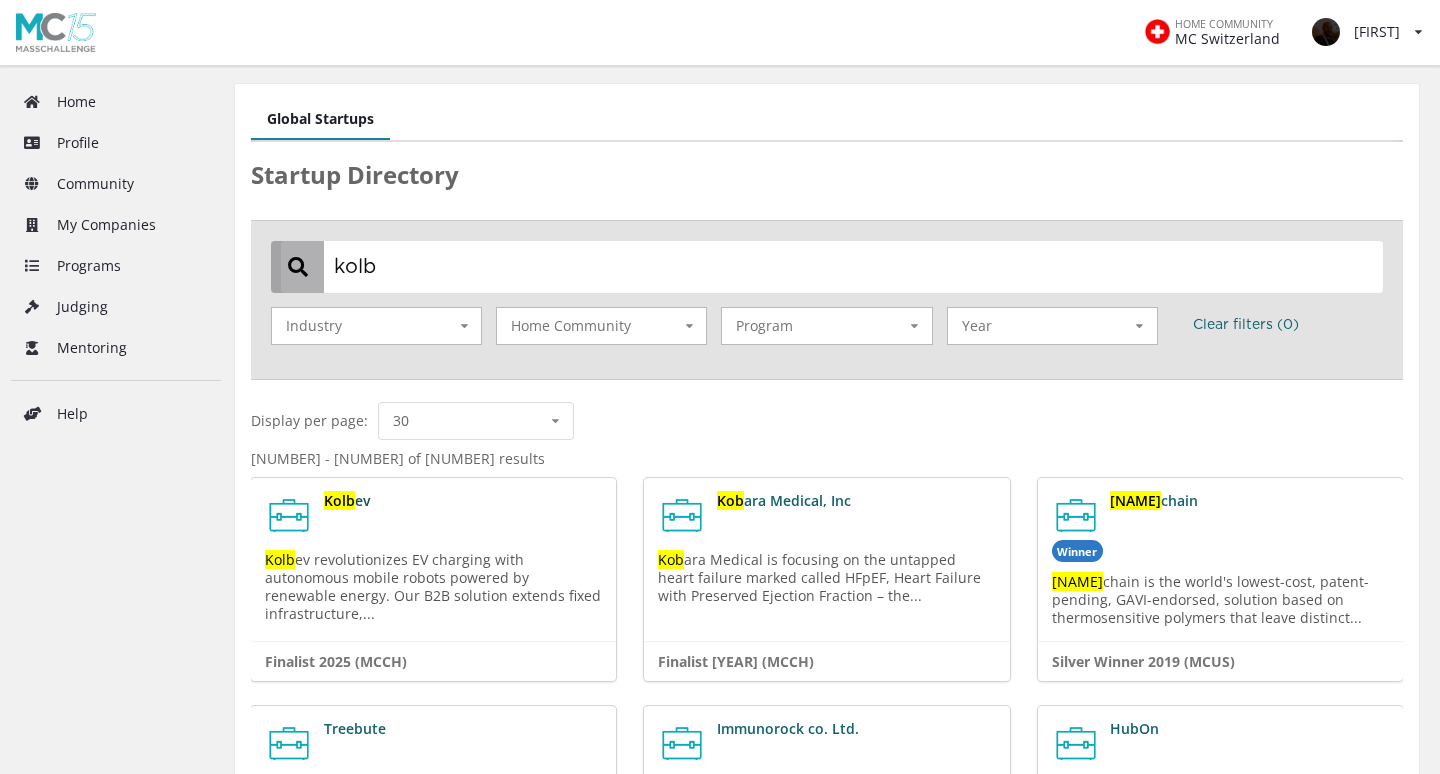 type on "kolb" 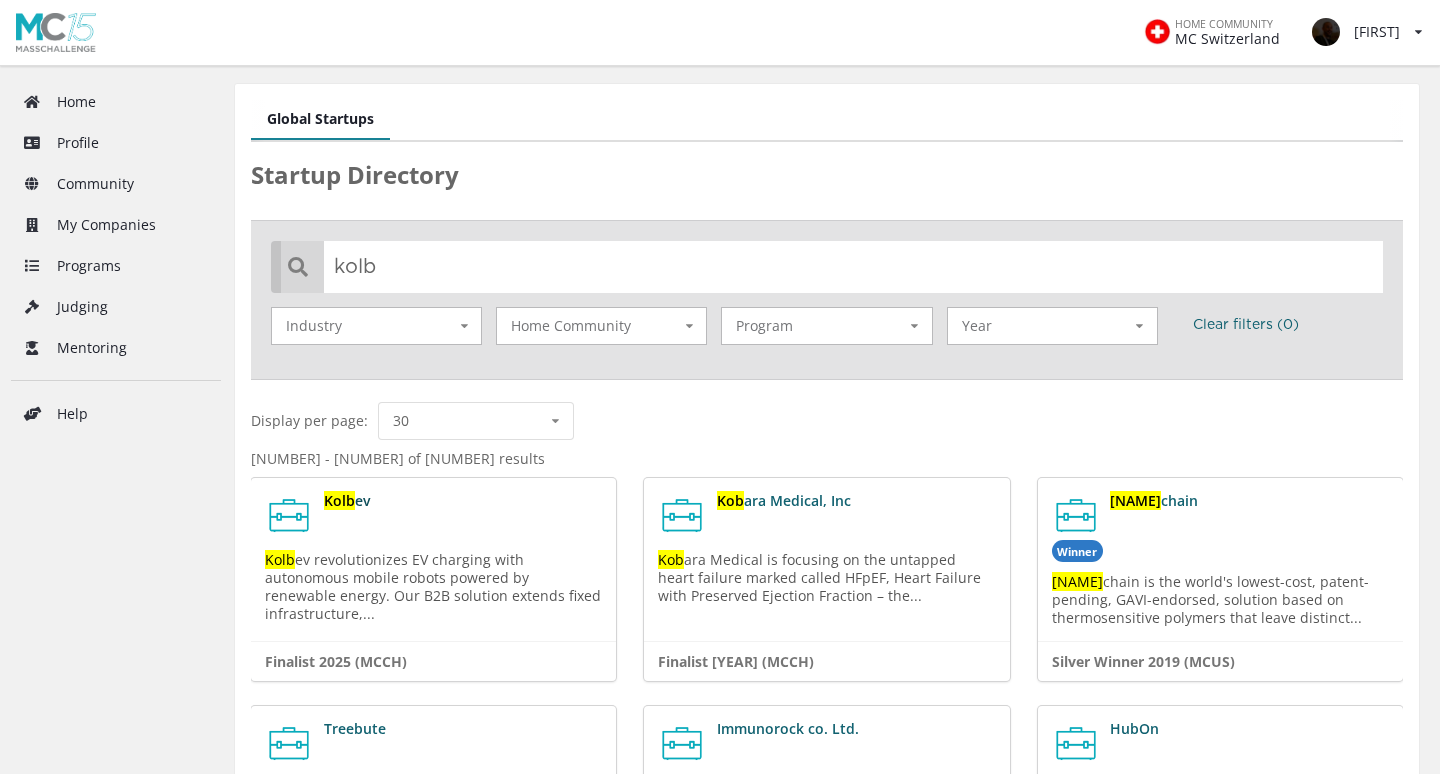 click on "Kolb" at bounding box center (339, 500) 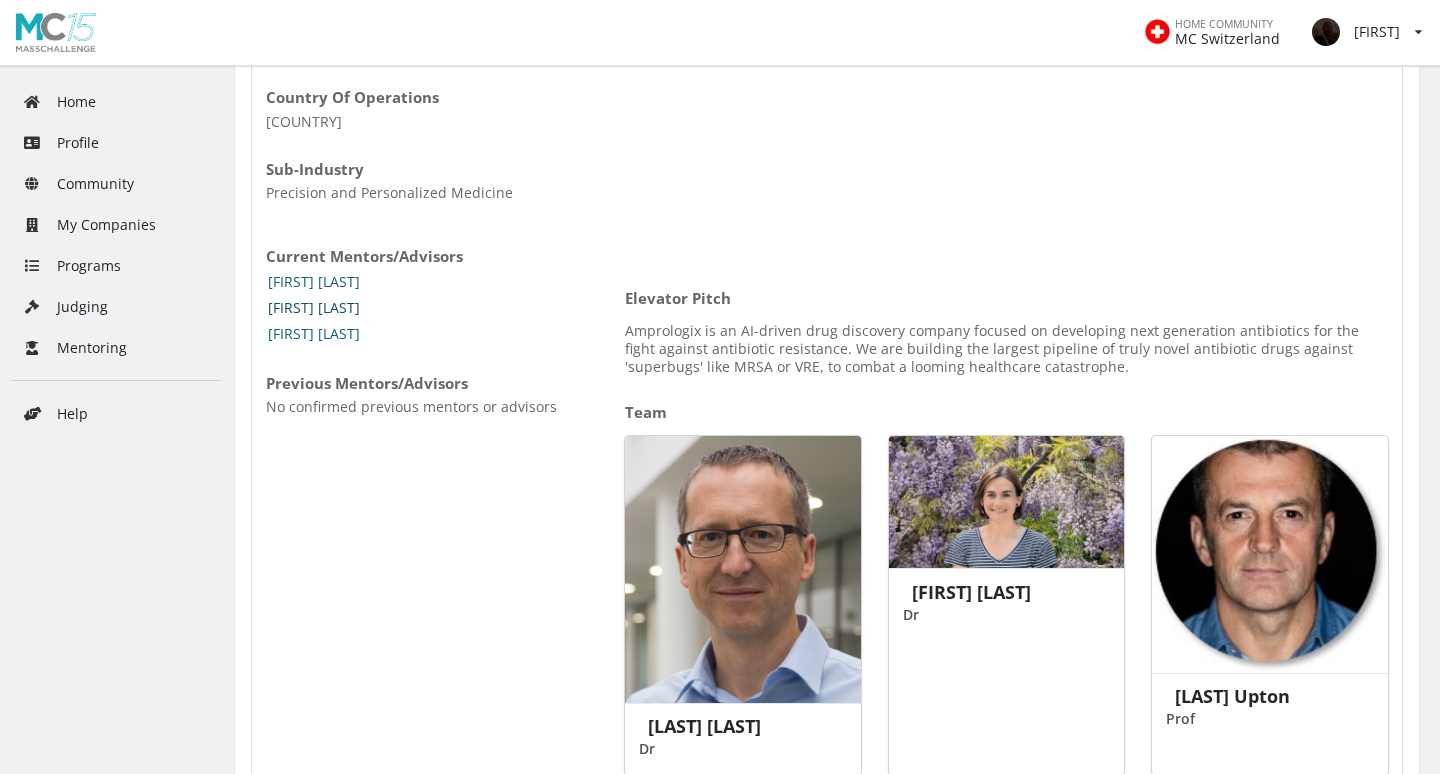 scroll, scrollTop: 510, scrollLeft: 0, axis: vertical 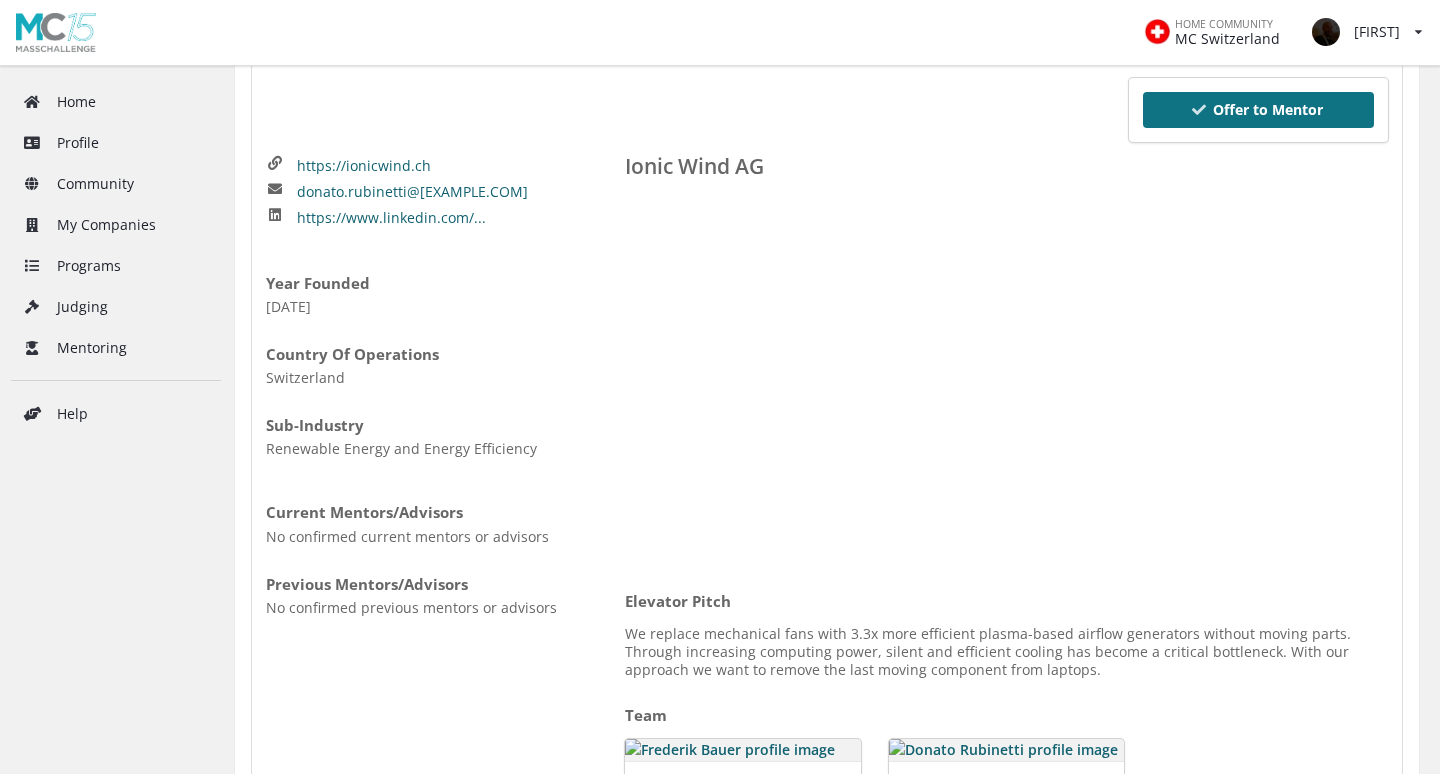 click on "Offer to Mentor" at bounding box center [1259, 110] 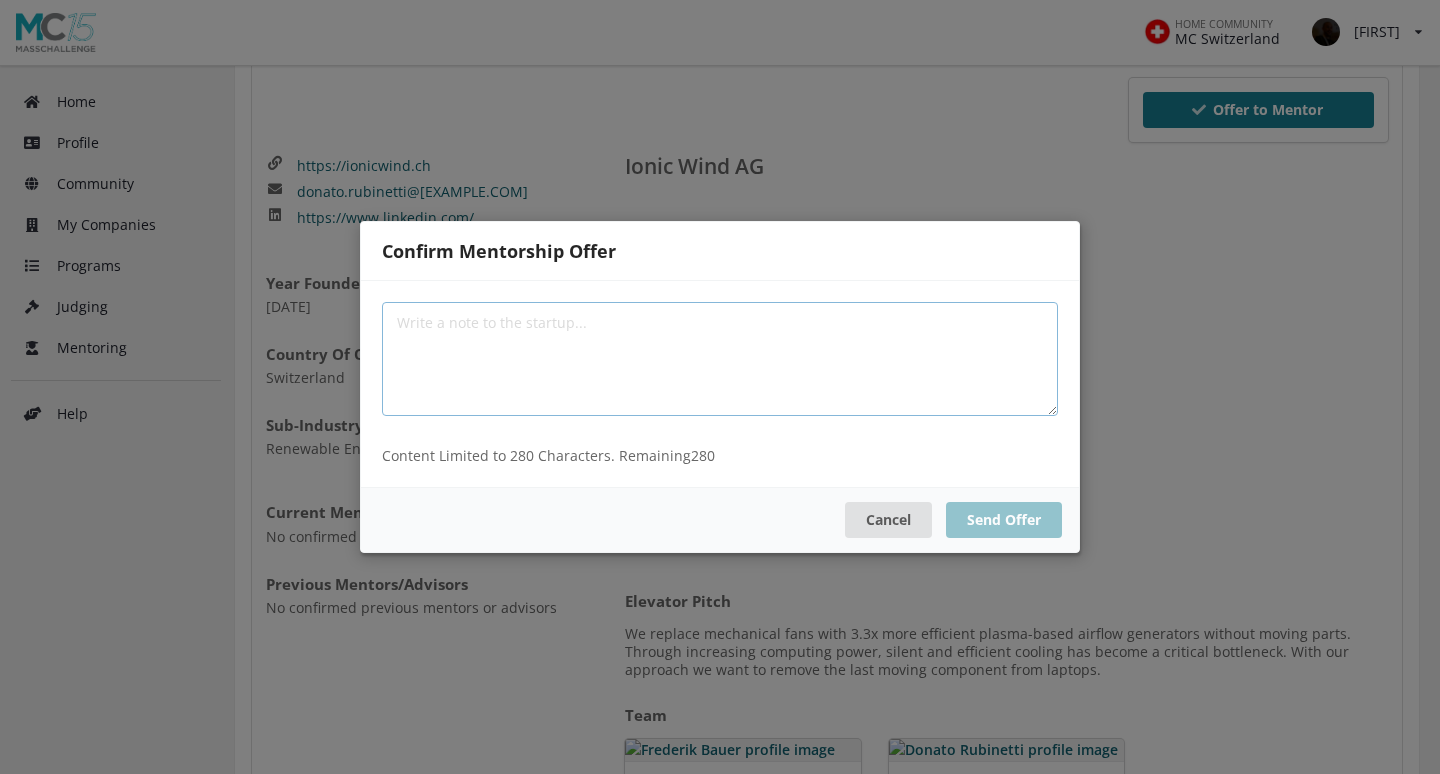click at bounding box center (720, 359) 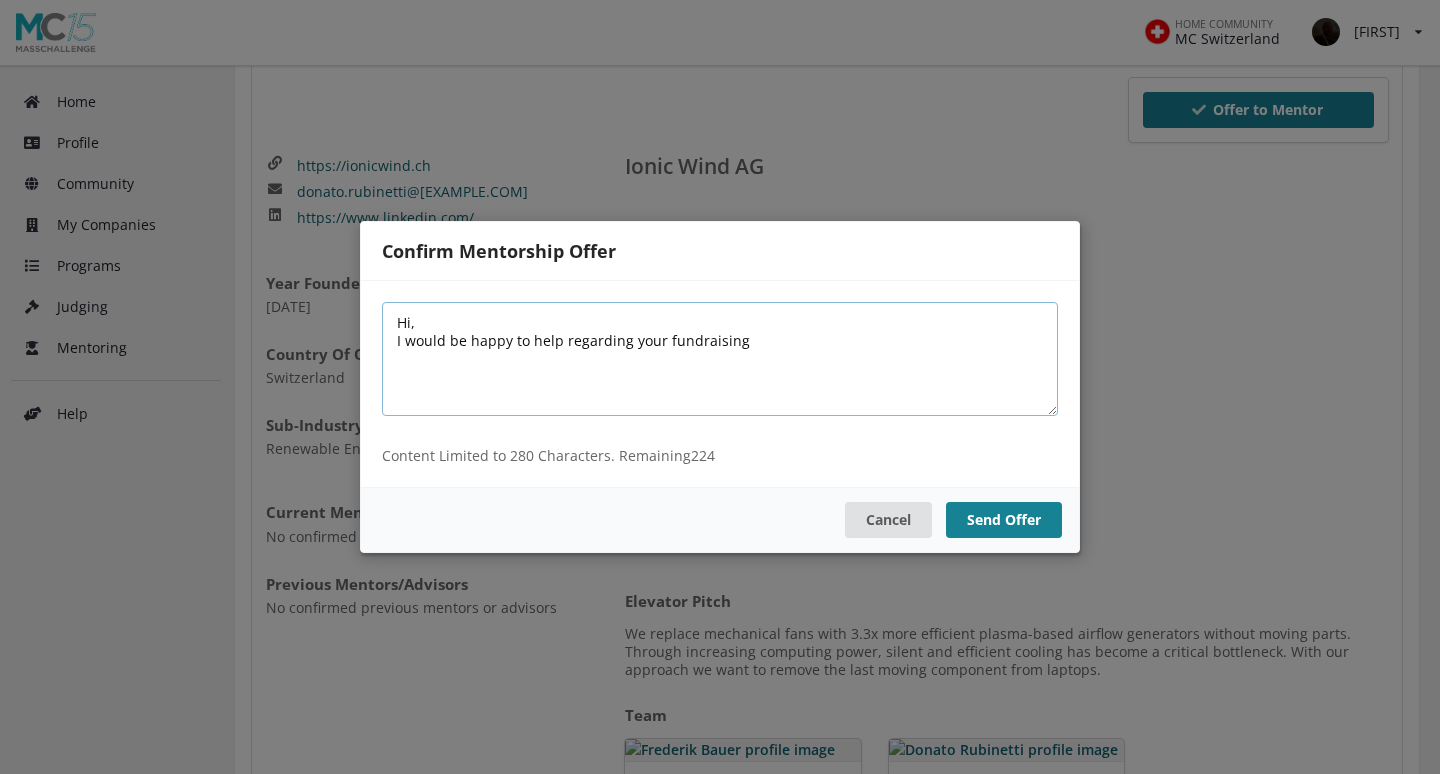 drag, startPoint x: 751, startPoint y: 338, endPoint x: 263, endPoint y: 303, distance: 489.2535 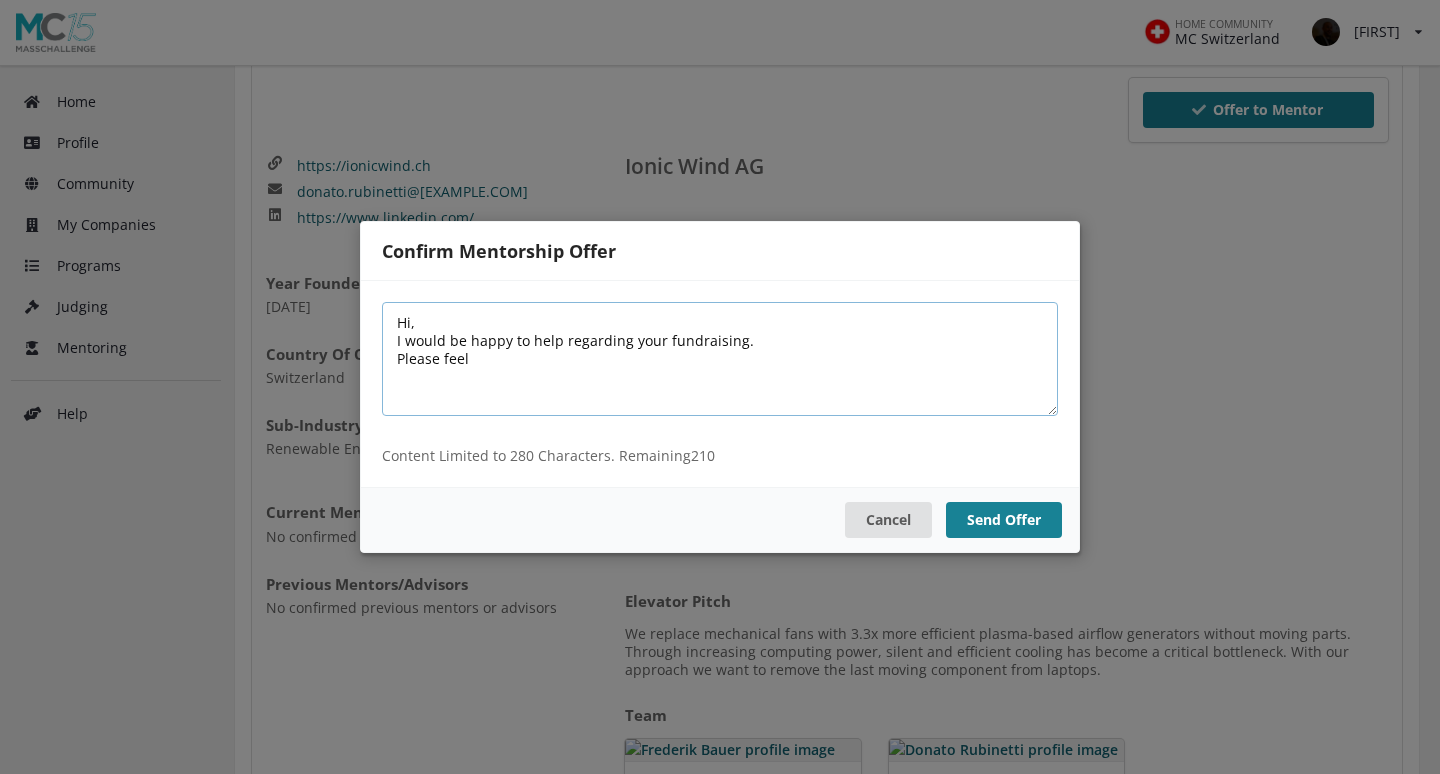 paste on "Looking forward to hearing more!
Best regards," 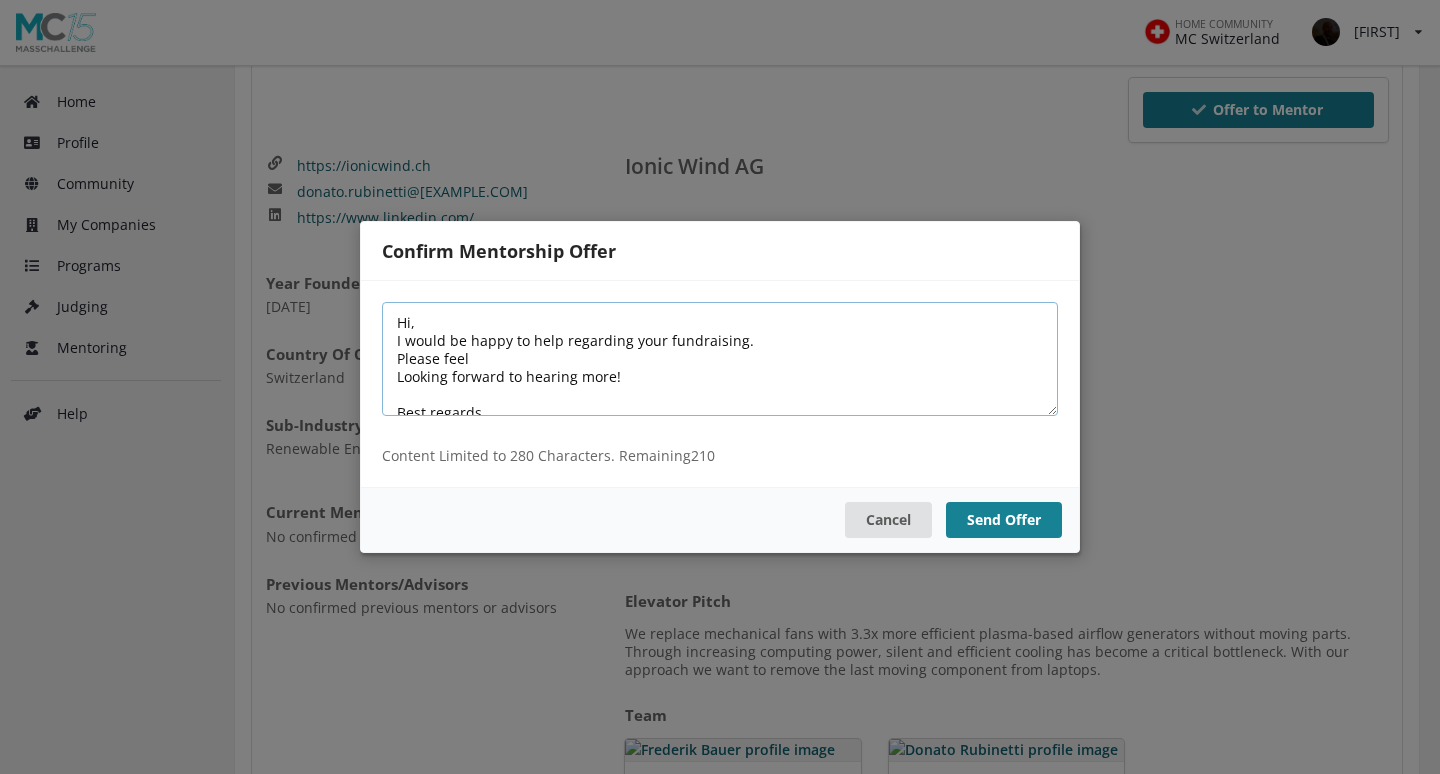scroll, scrollTop: 3, scrollLeft: 0, axis: vertical 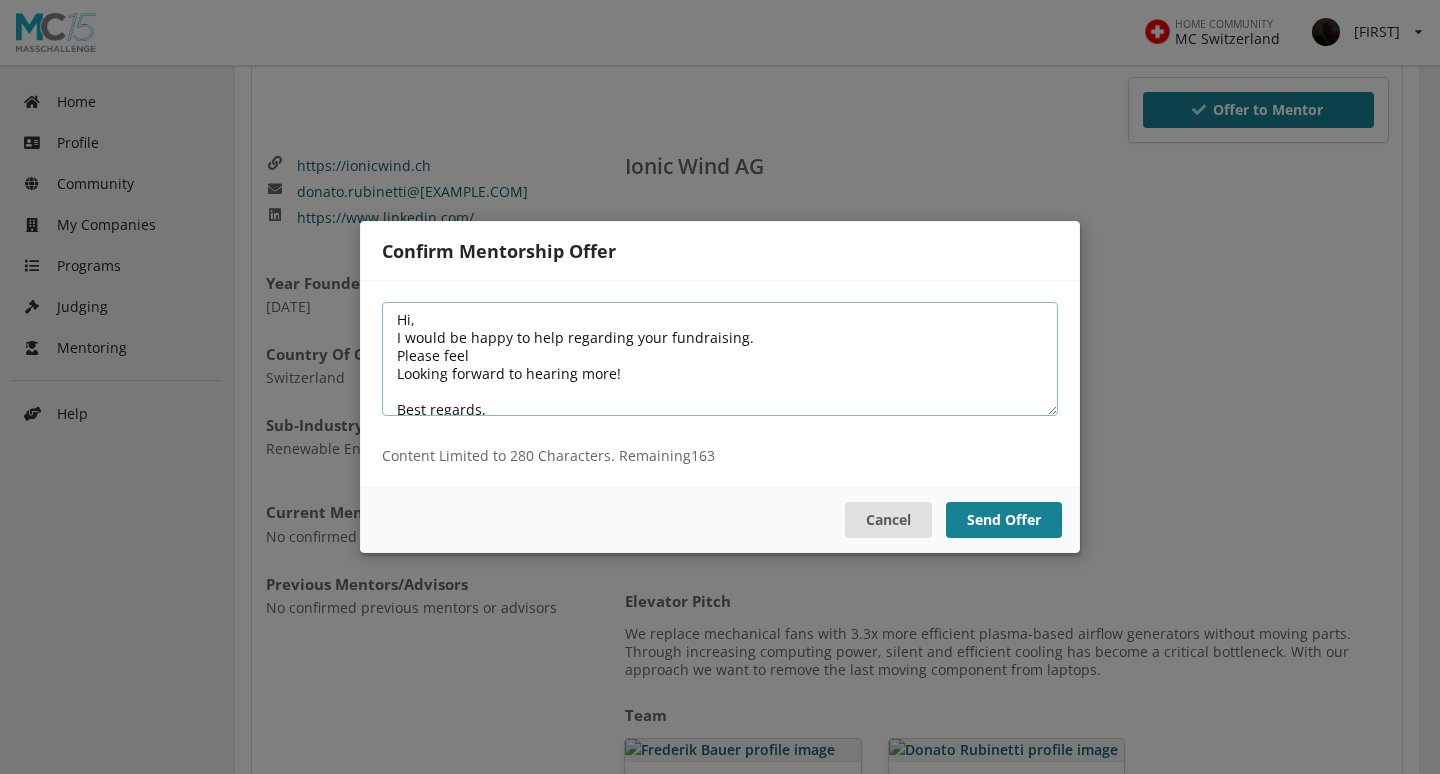 click on "Hi,
I would be happy to help regarding your fundraising.
Please feel
Looking forward to hearing more!
Best regards," at bounding box center (720, 359) 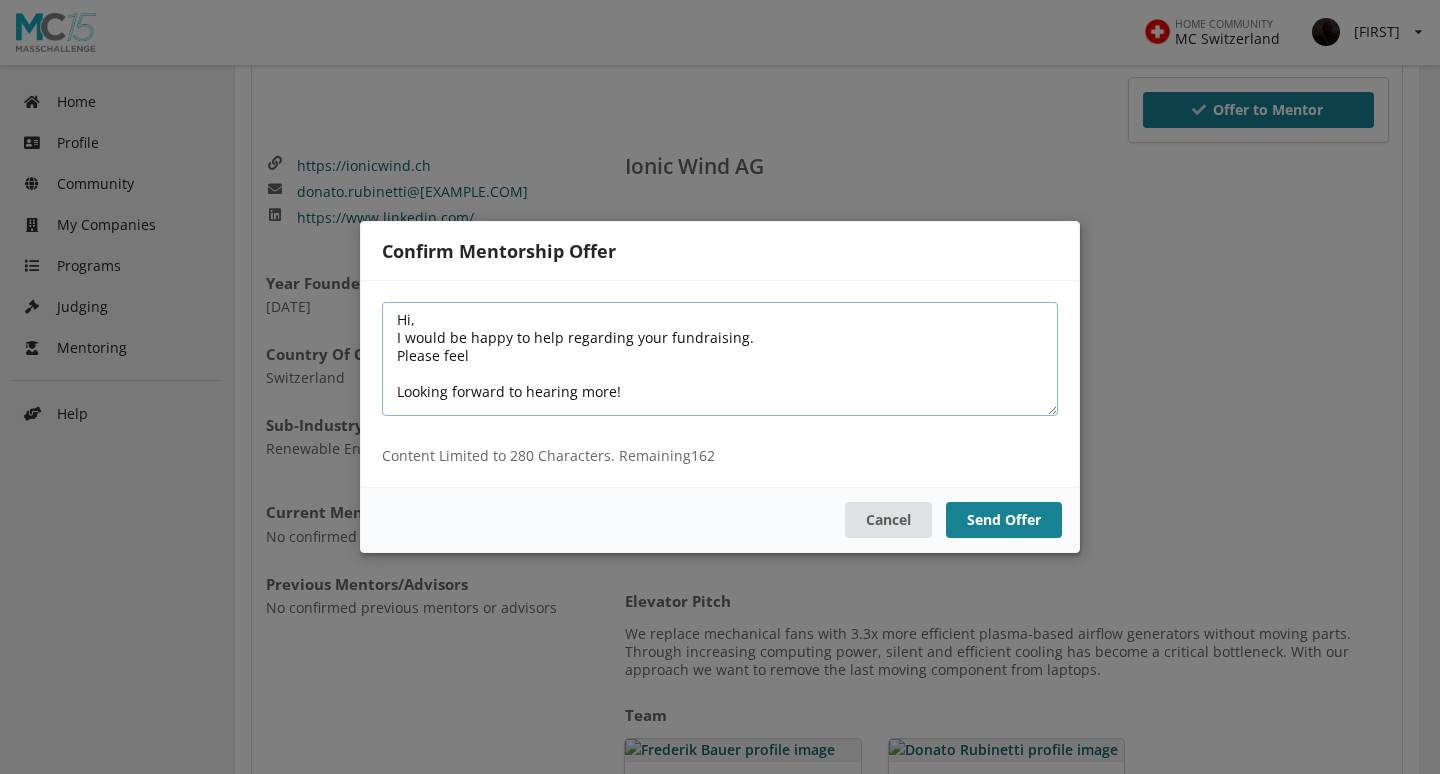 click on "Hi,
I would be happy to help regarding your fundraising.
Please feel
Looking forward to hearing more!
Best regards," at bounding box center (720, 359) 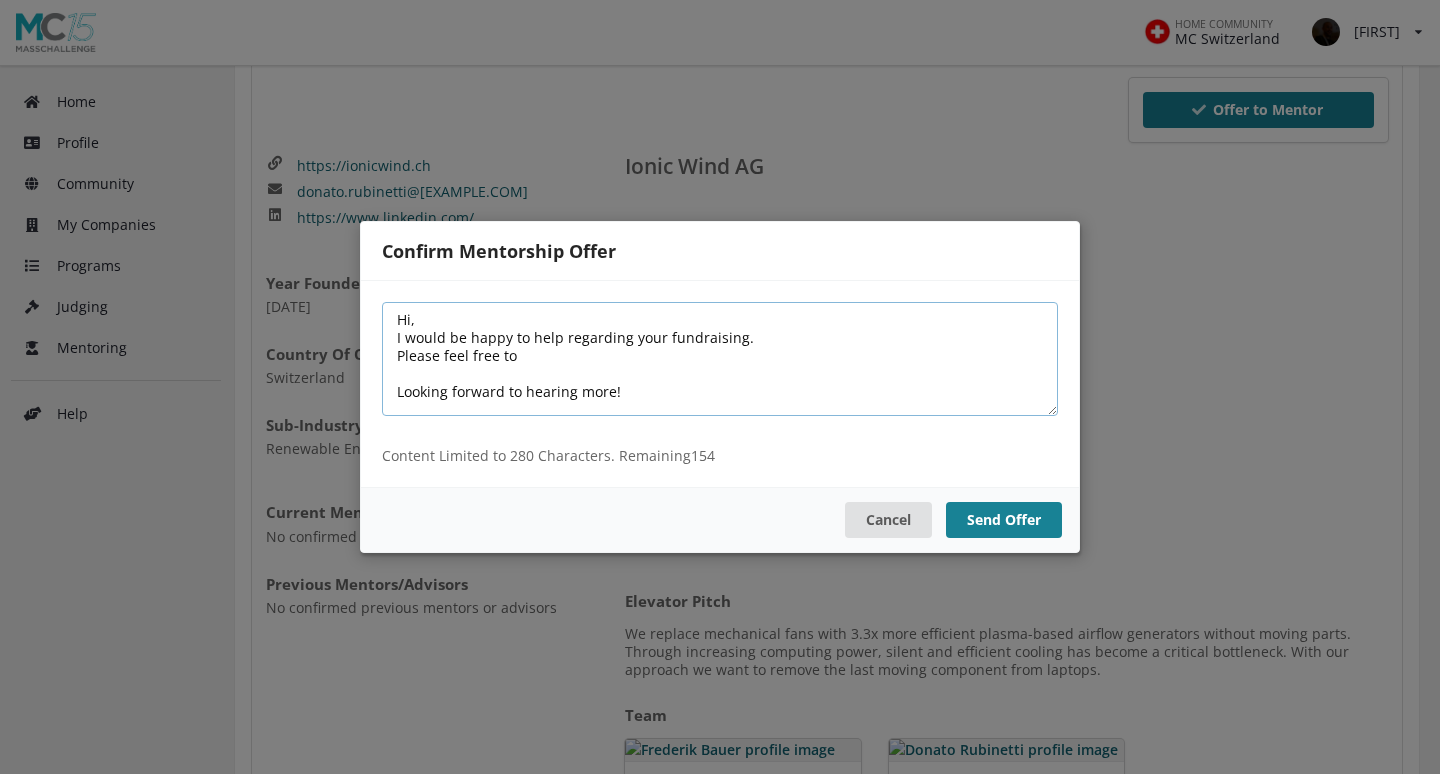 click on "Hi,
I would be happy to help regarding your fundraising.
Please feel free to
Looking forward to hearing more!
Best regards," at bounding box center [720, 359] 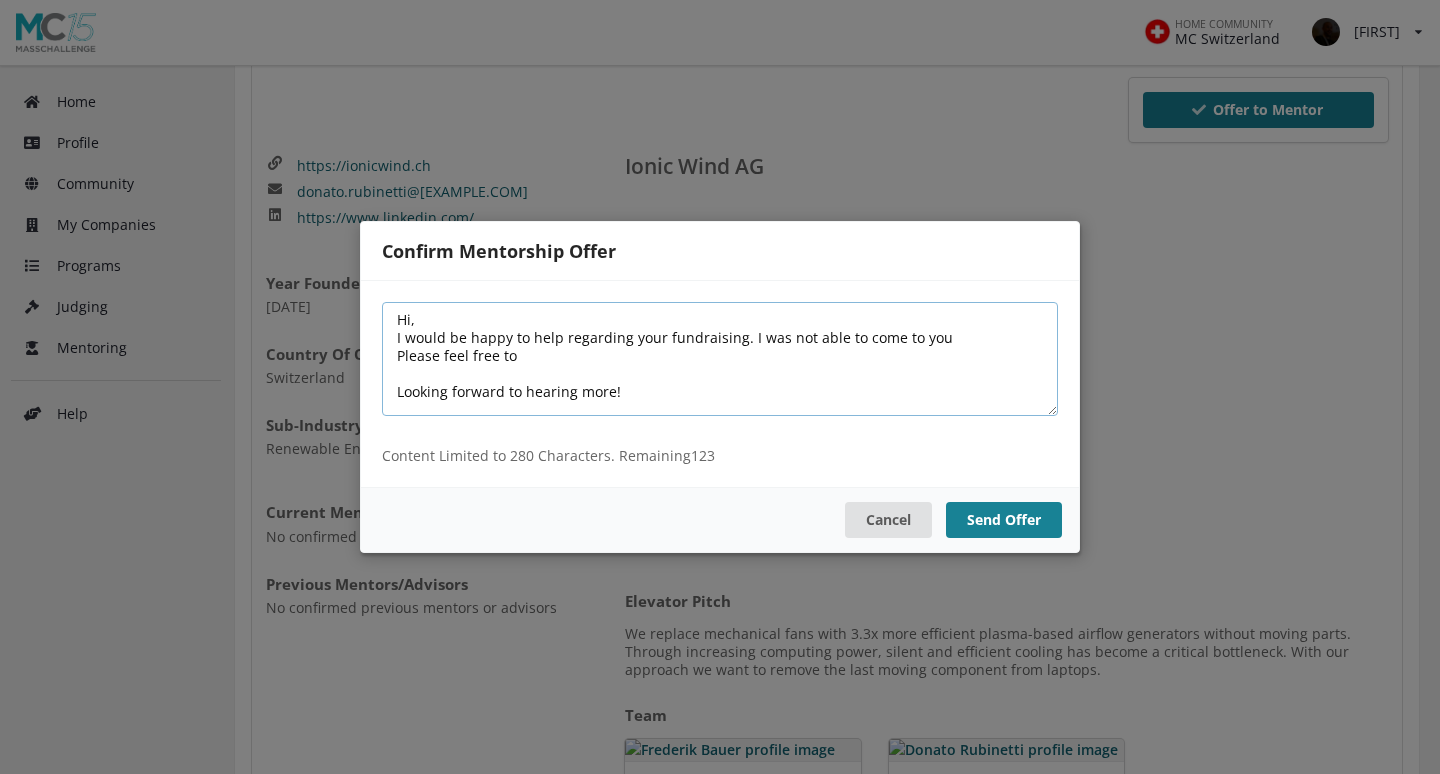 drag, startPoint x: 743, startPoint y: 337, endPoint x: 947, endPoint y: 337, distance: 204 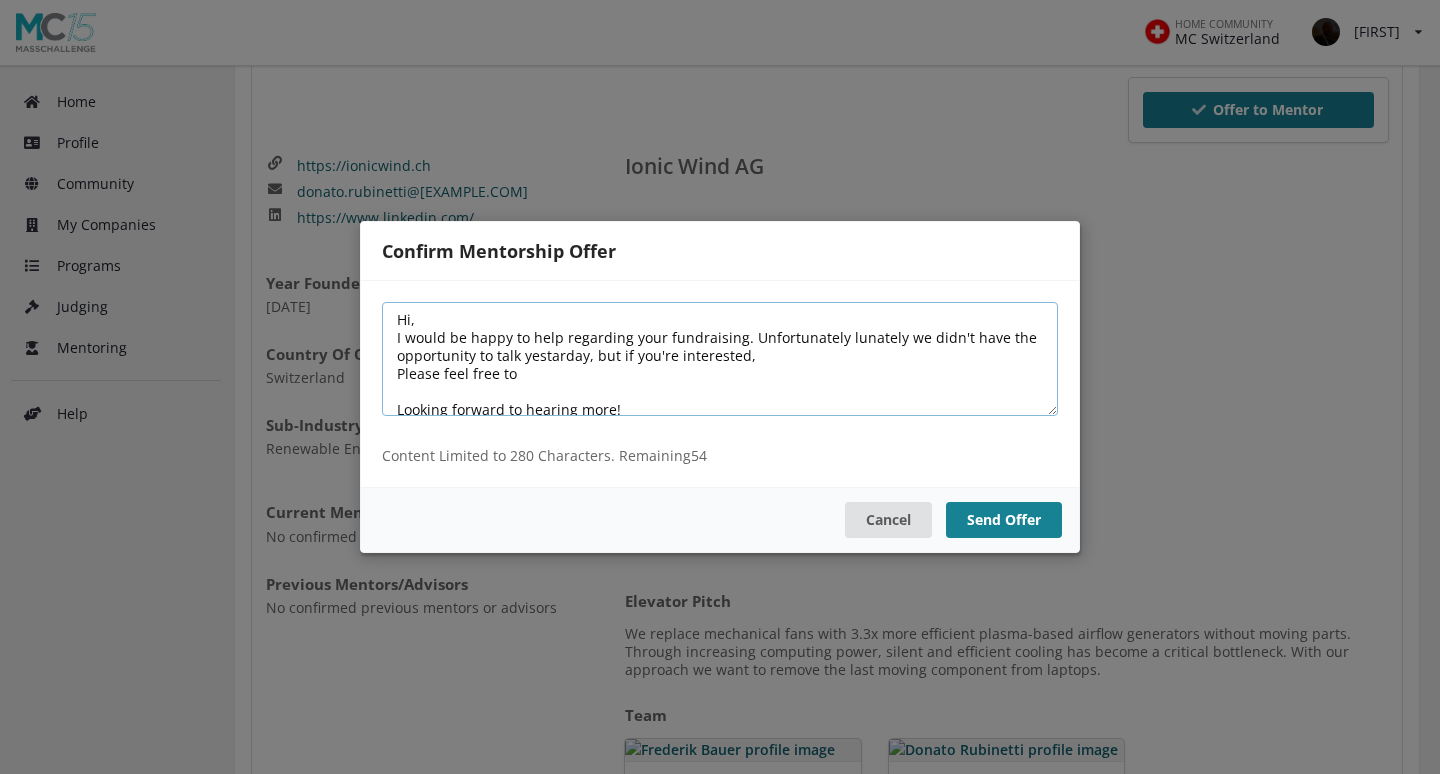 drag, startPoint x: 446, startPoint y: 374, endPoint x: 372, endPoint y: 371, distance: 74.06078 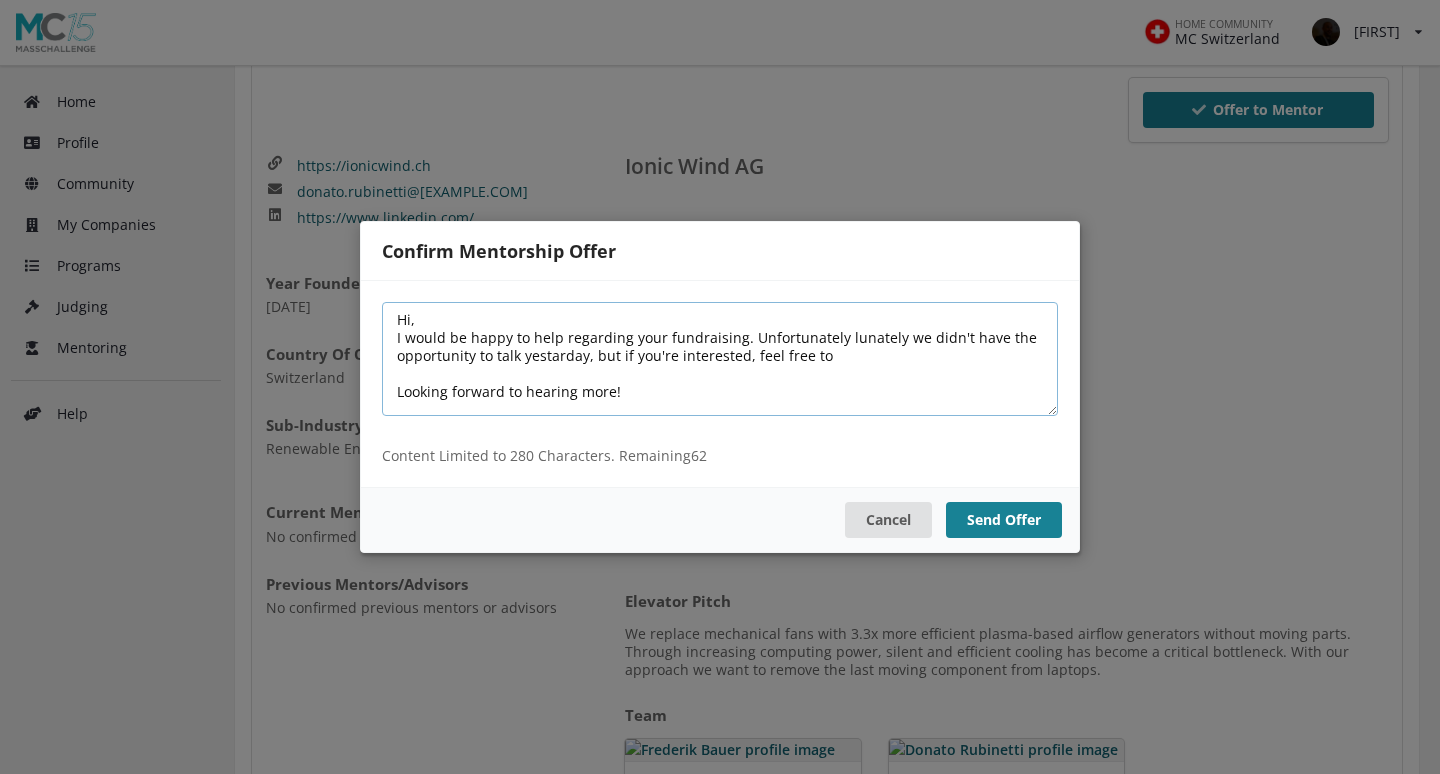 click on "Hi,
I would be happy to help regarding your fundraising. Unfortunately lunately we didn't have the opportunity to talk yestarday, but if you're interested, feel free to
Looking forward to hearing more!
Best regards," at bounding box center [720, 359] 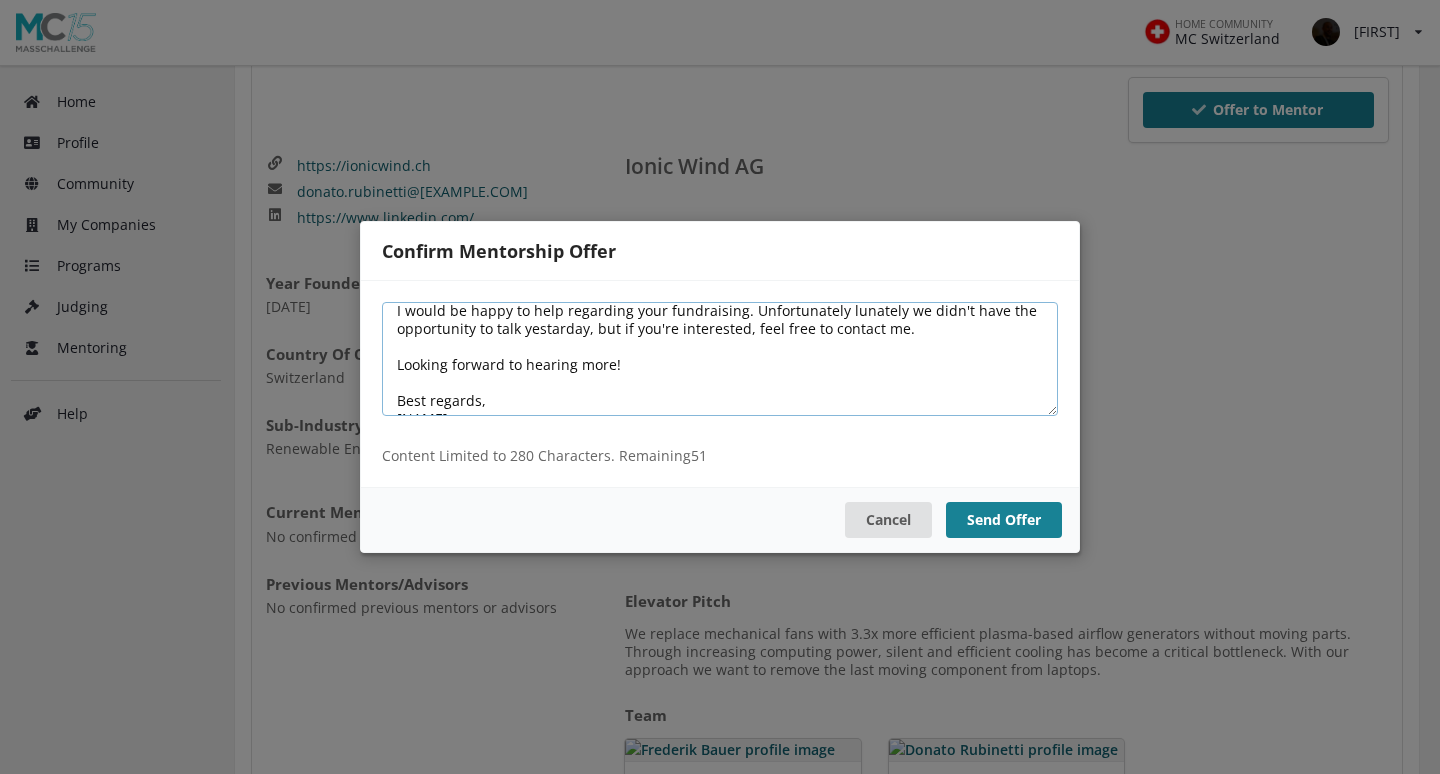 scroll, scrollTop: 29, scrollLeft: 0, axis: vertical 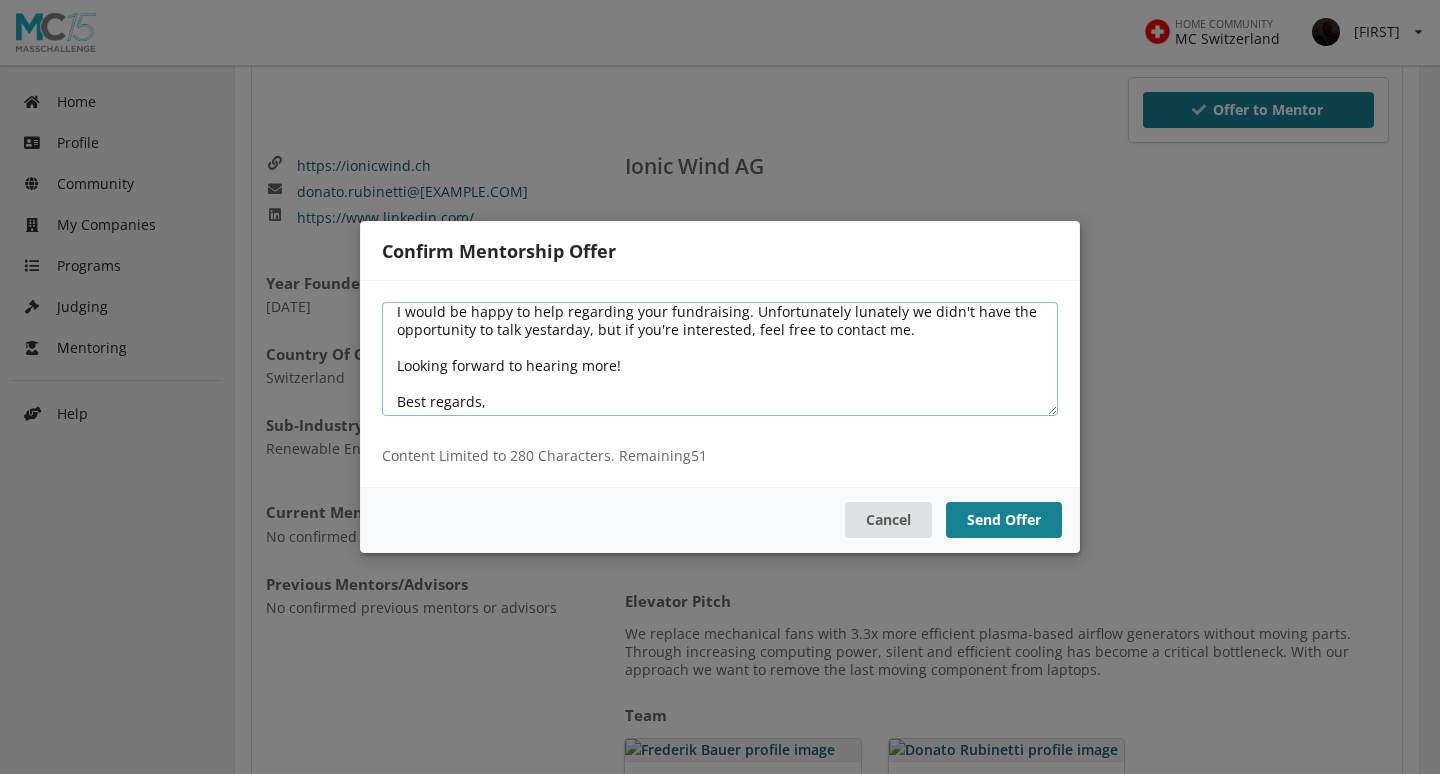 click on "Hi,
I would be happy to help regarding your fundraising. Unfortunately lunately we didn't have the opportunity to talk yestarday, but if you're interested, feel free to contact me.
Looking forward to hearing more!
Best regards," at bounding box center (720, 359) 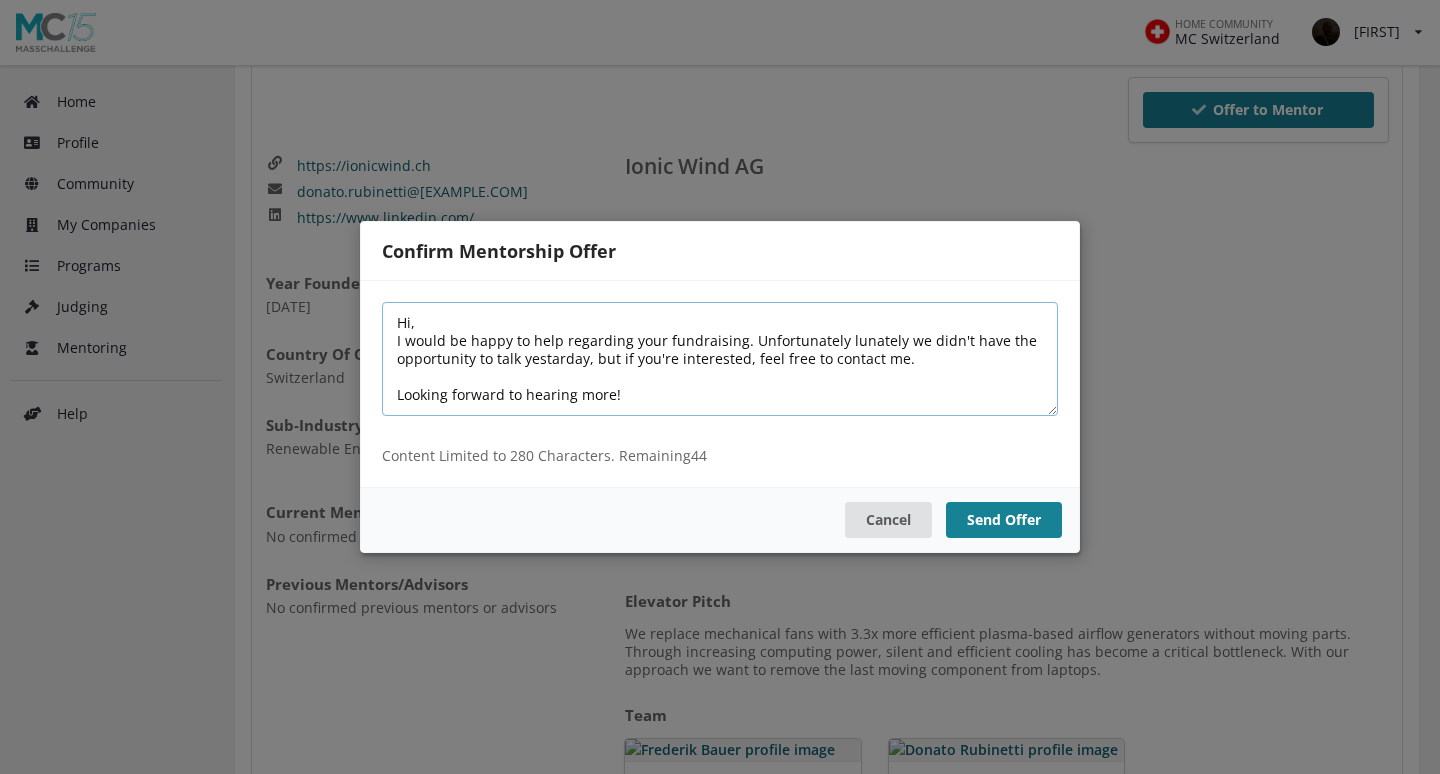 scroll, scrollTop: 0, scrollLeft: 0, axis: both 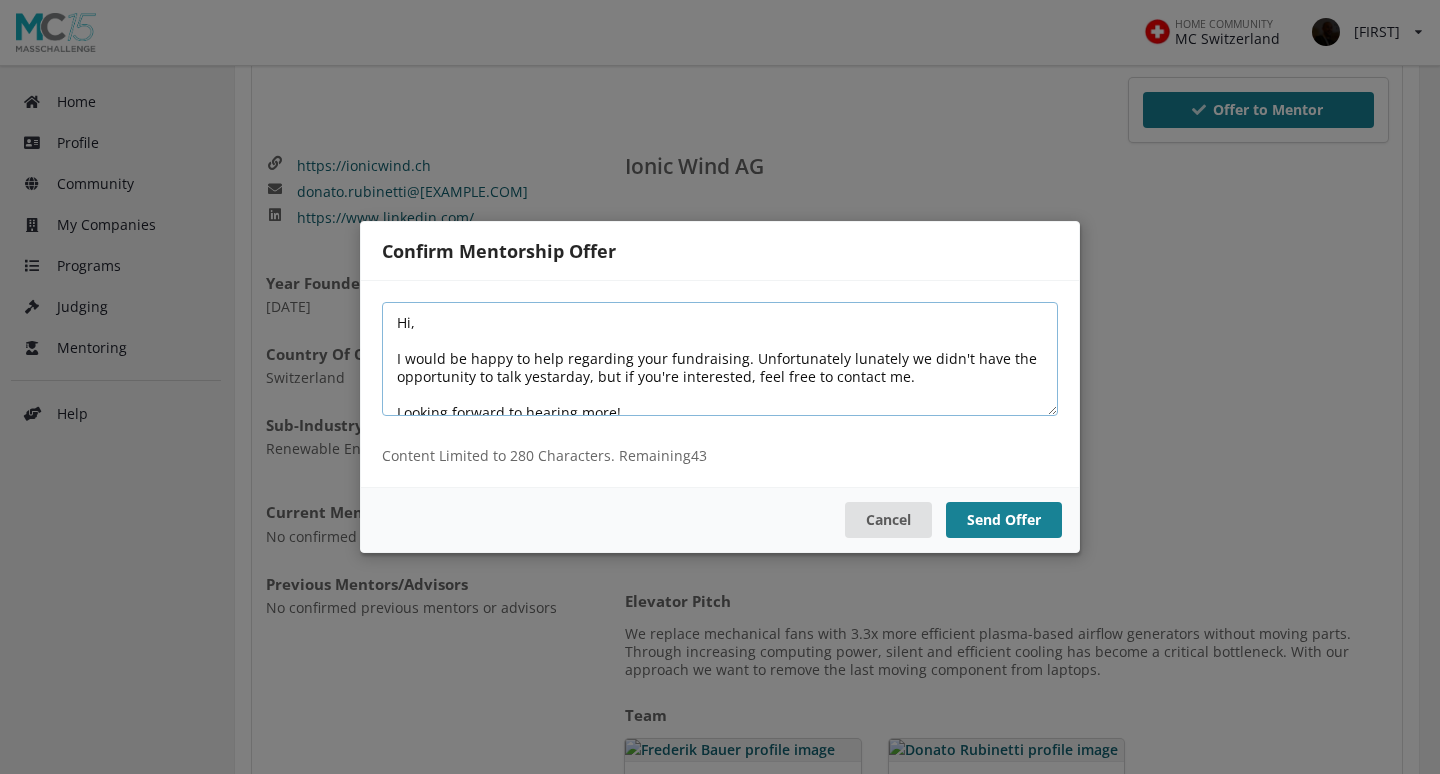 click on "Hi,
I would be happy to help regarding your fundraising. Unfortunately lunately we didn't have the opportunity to talk yestarday, but if you're interested, feel free to contact me.
Looking forward to hearing more!
Best regards,
Julien" at bounding box center [720, 359] 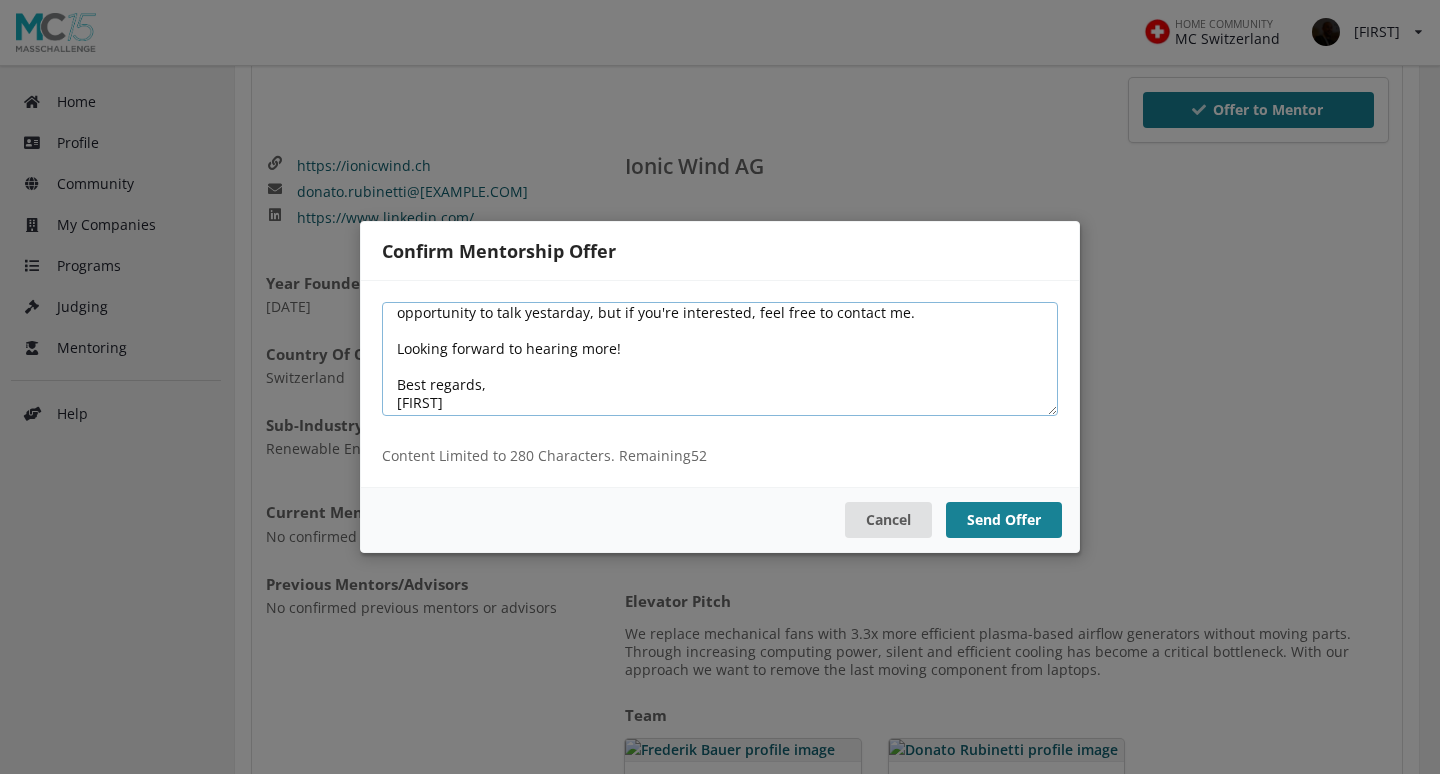 scroll, scrollTop: 63, scrollLeft: 0, axis: vertical 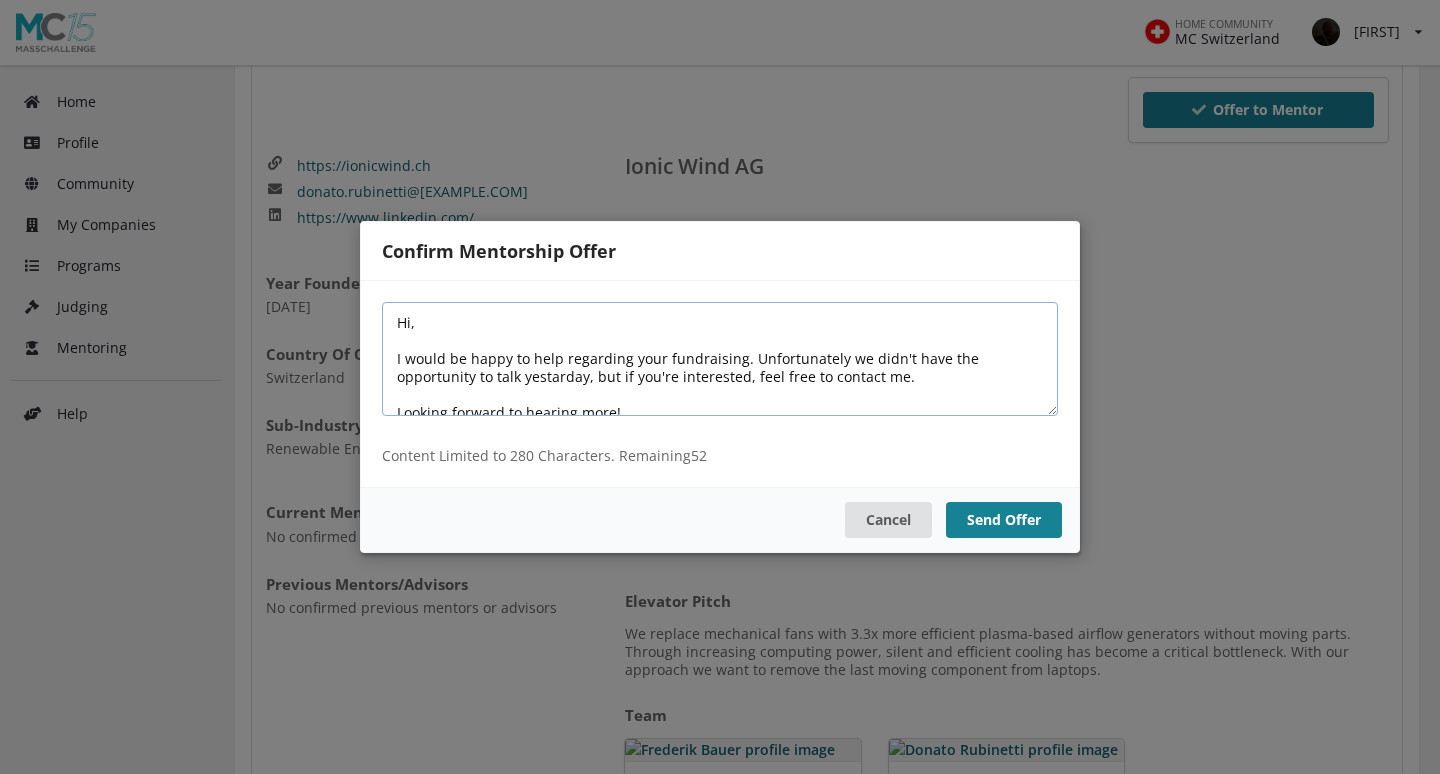 drag, startPoint x: 475, startPoint y: 398, endPoint x: 356, endPoint y: 251, distance: 189.12958 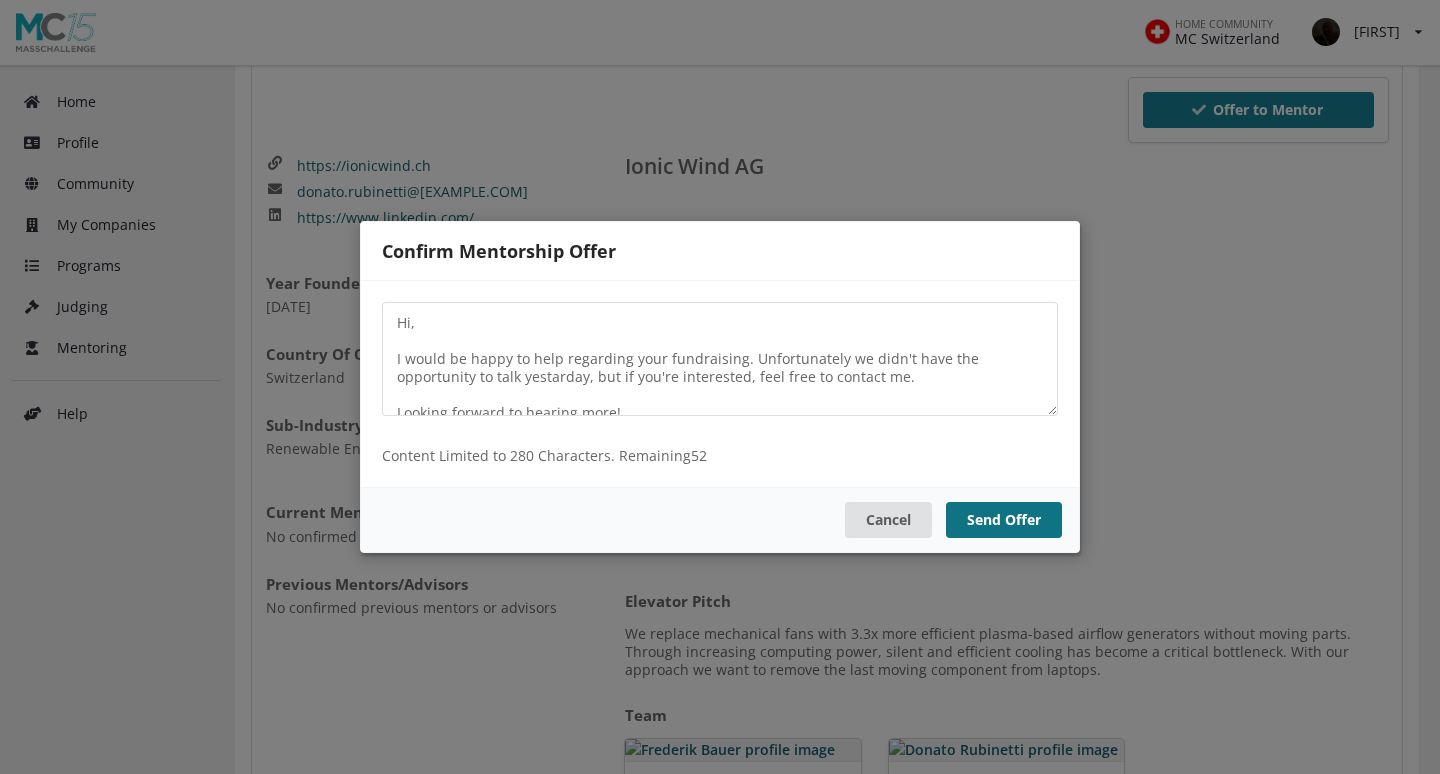 click on "Send Offer" at bounding box center [1004, 520] 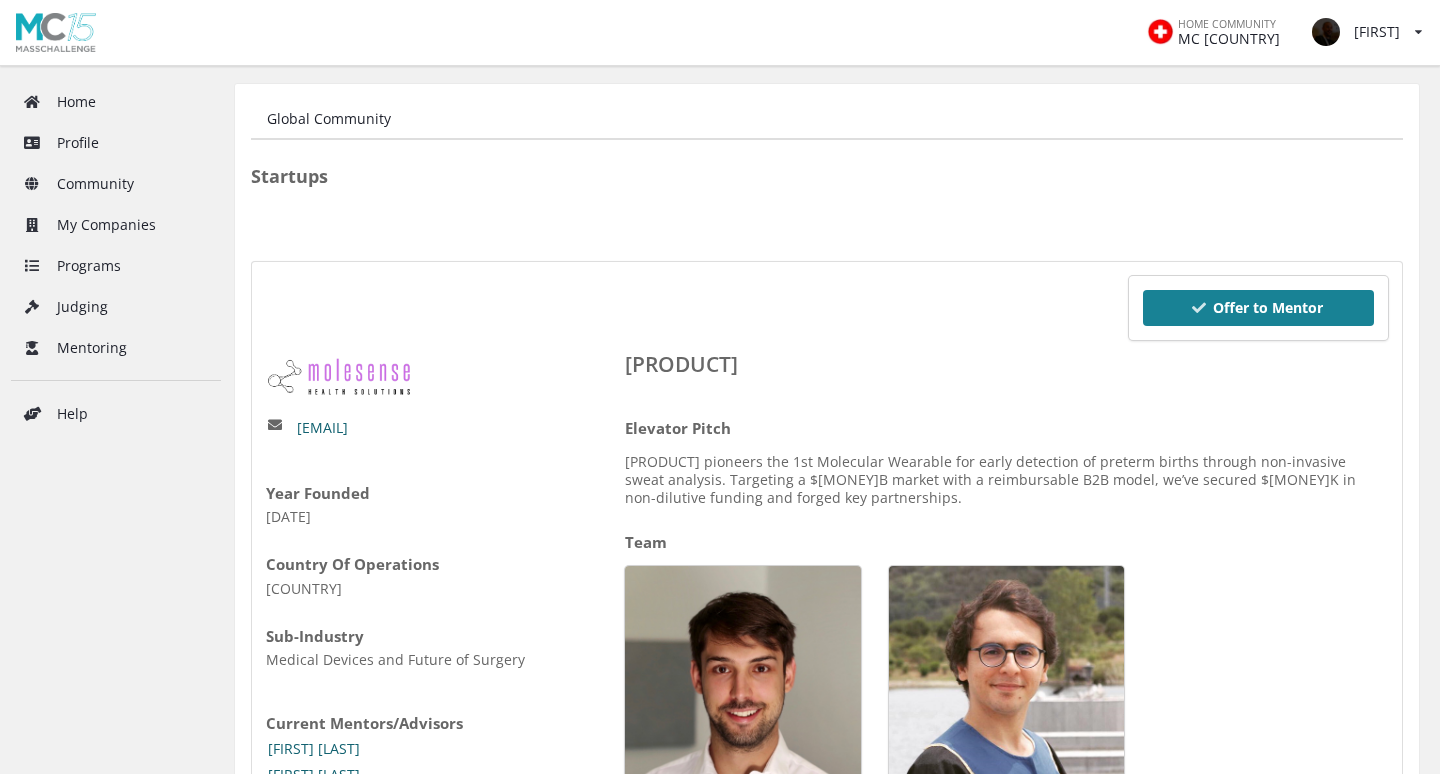 scroll, scrollTop: 0, scrollLeft: 0, axis: both 